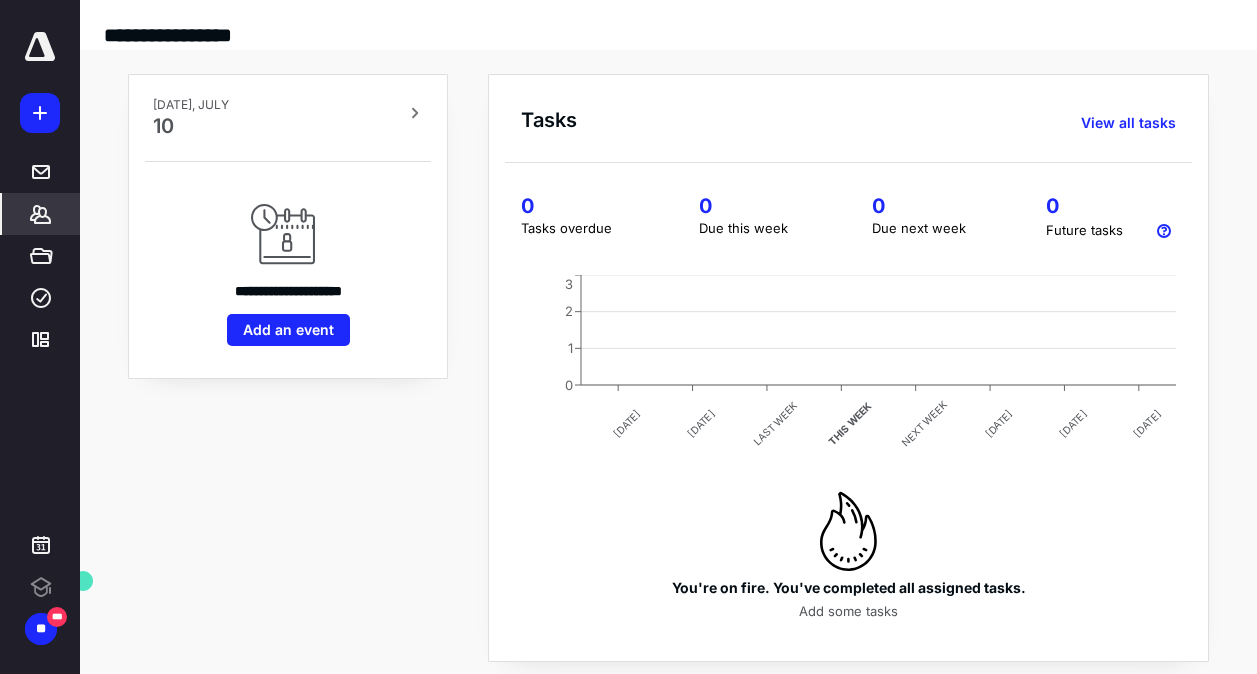 scroll, scrollTop: 0, scrollLeft: 0, axis: both 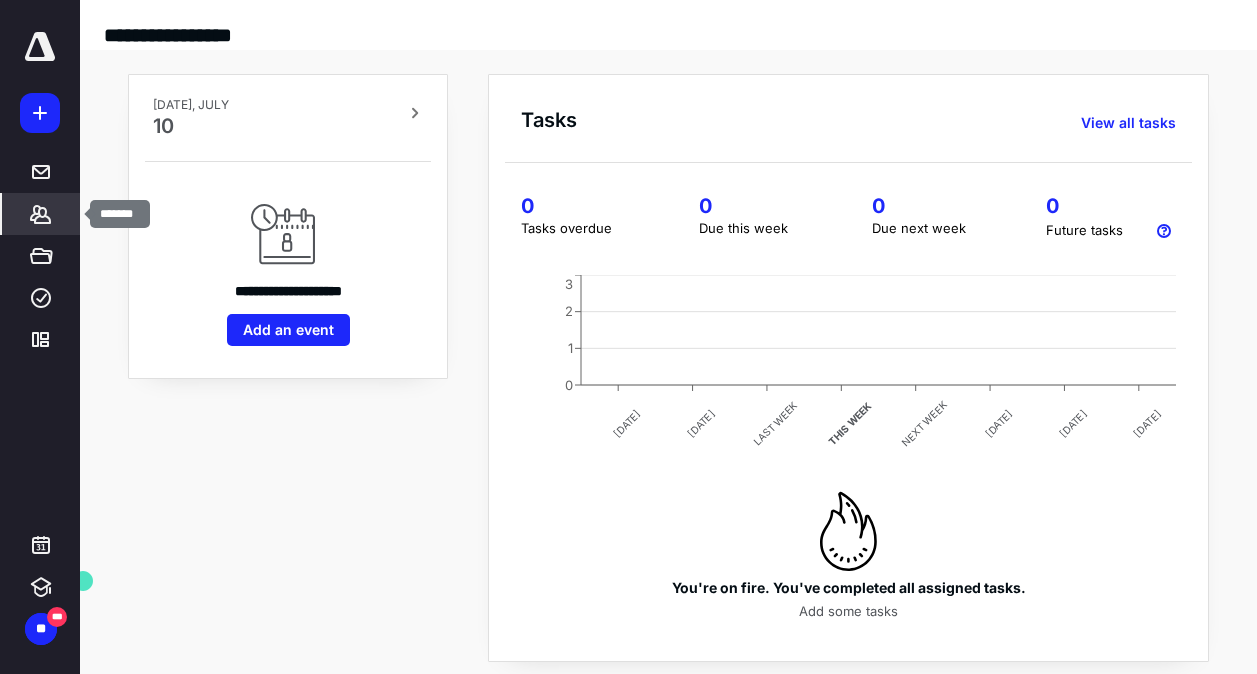 click 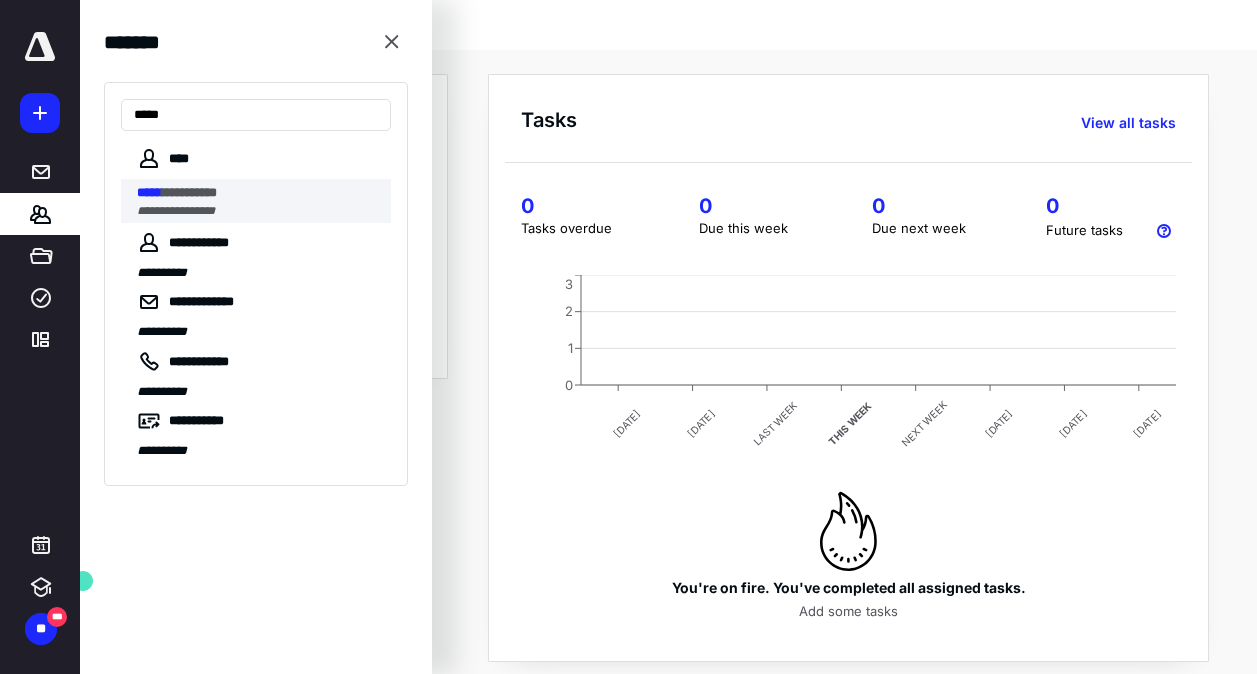 type on "*****" 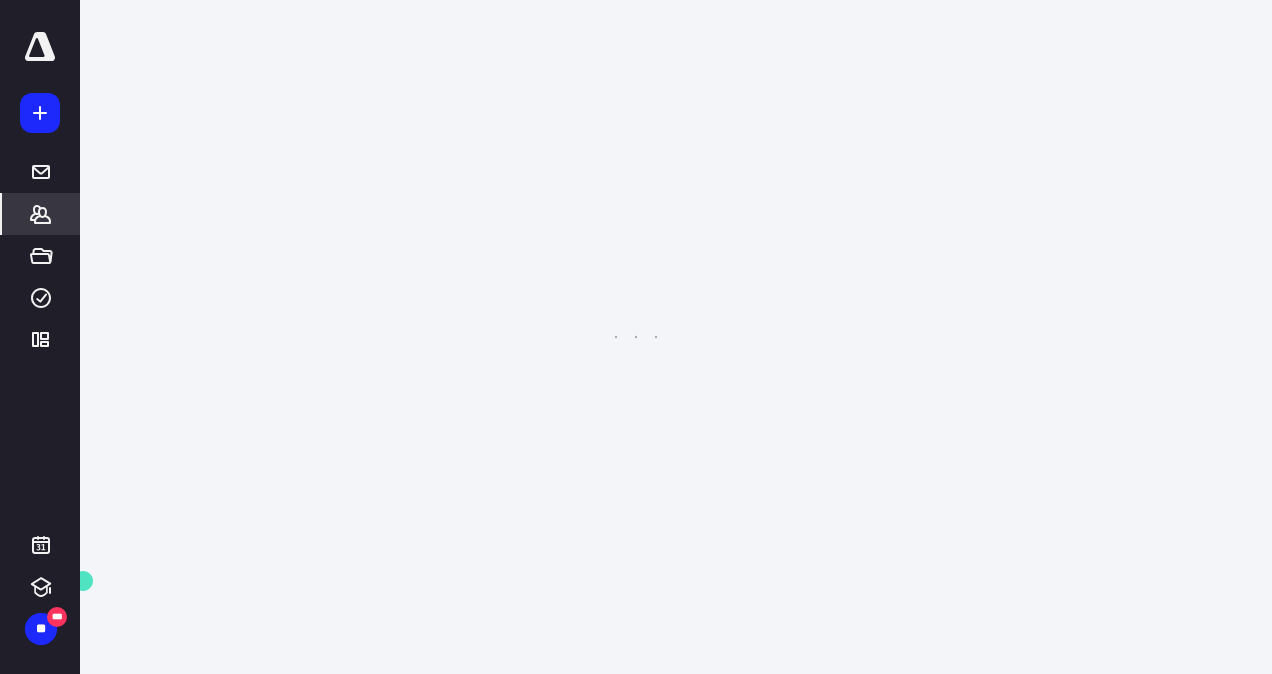click on "**********" at bounding box center (636, 0) 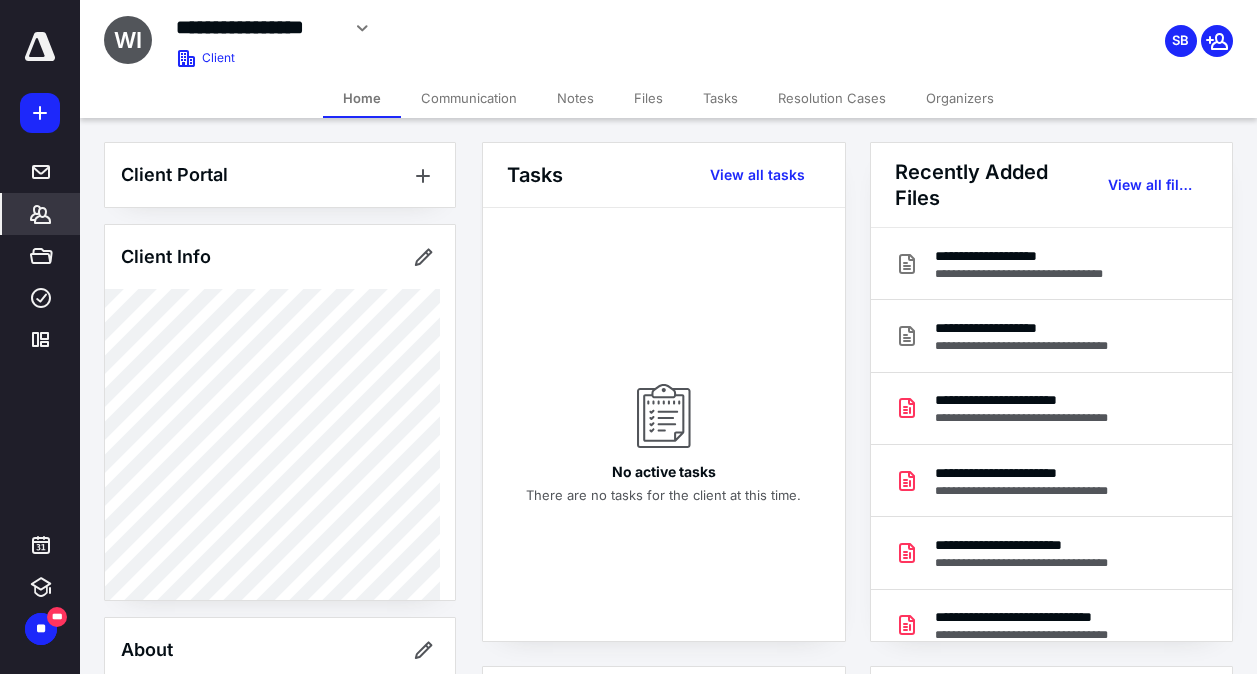 scroll, scrollTop: 589, scrollLeft: 0, axis: vertical 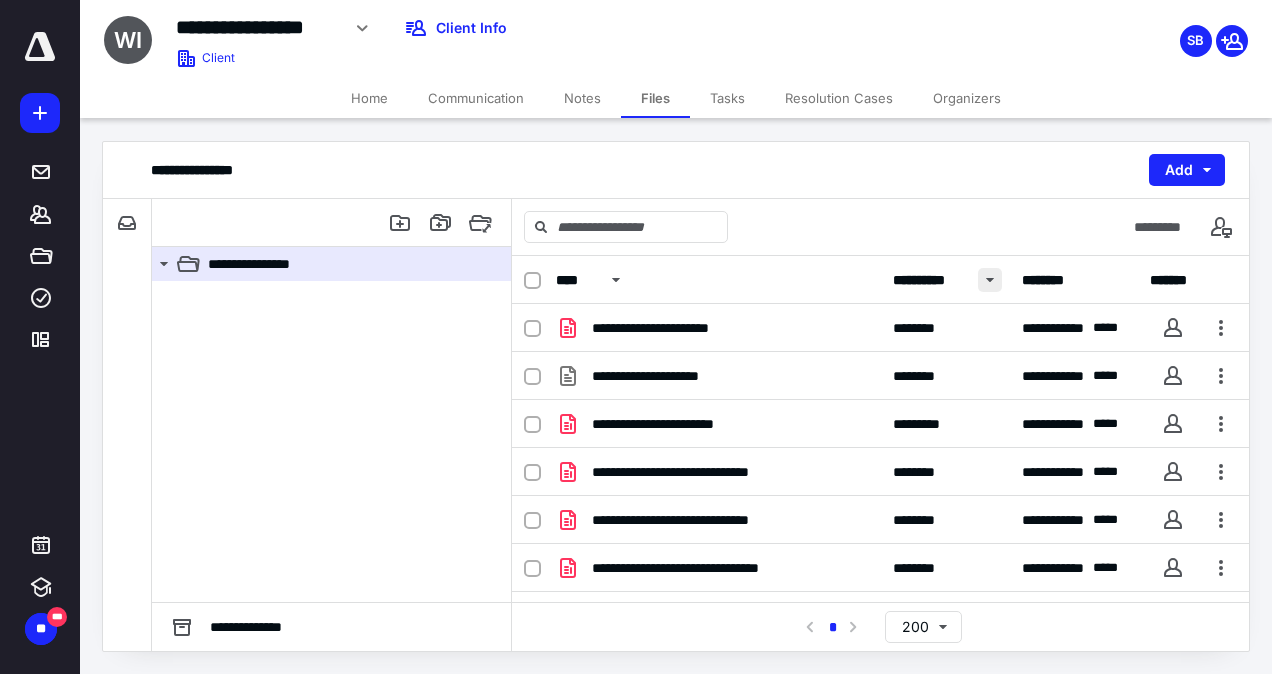 click at bounding box center [990, 280] 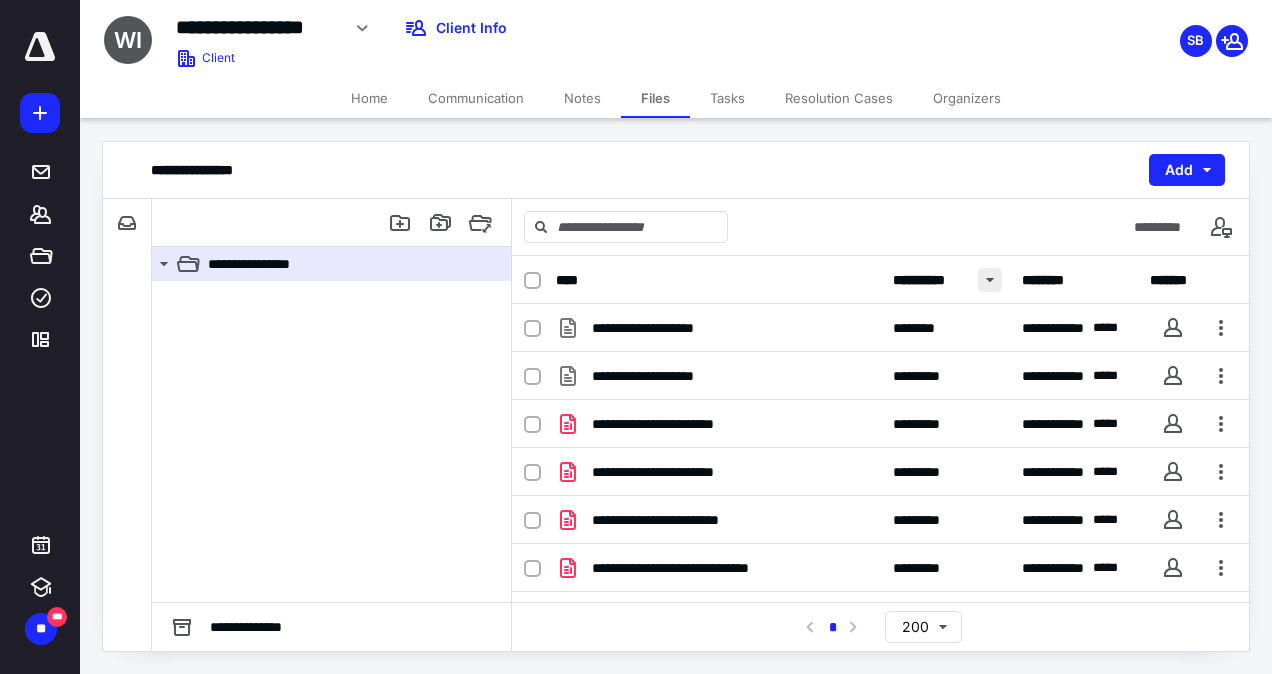 click at bounding box center [990, 280] 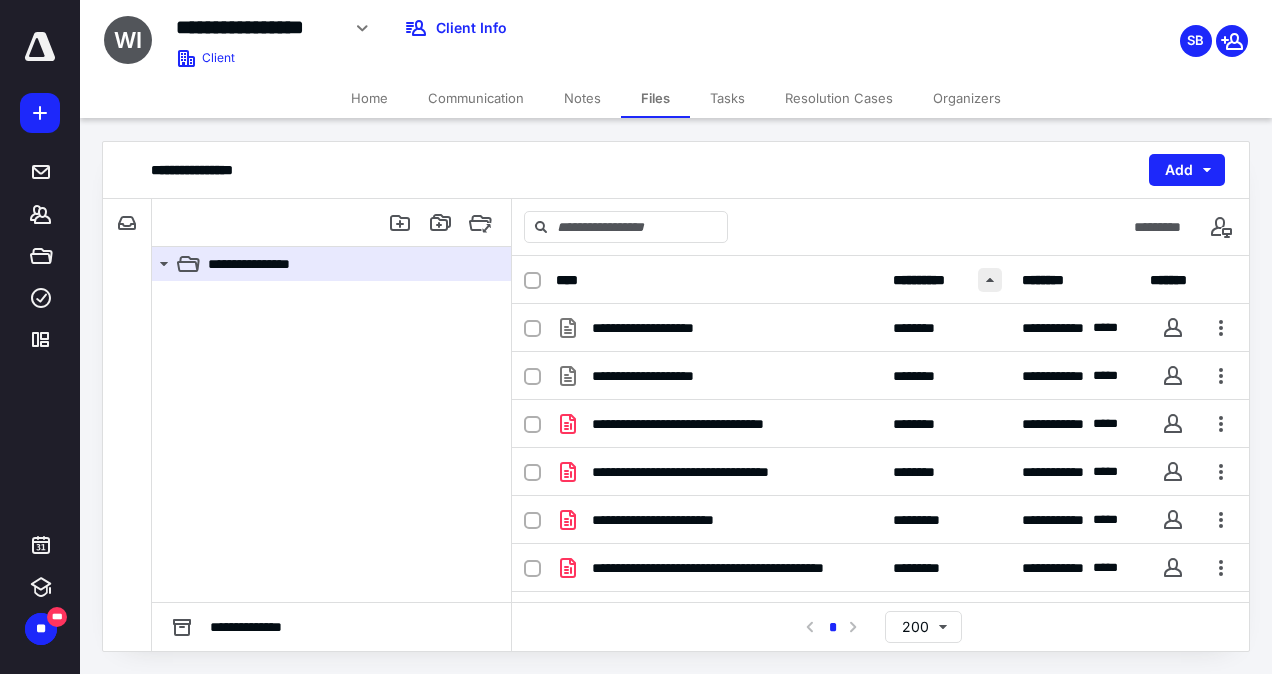 click at bounding box center [990, 280] 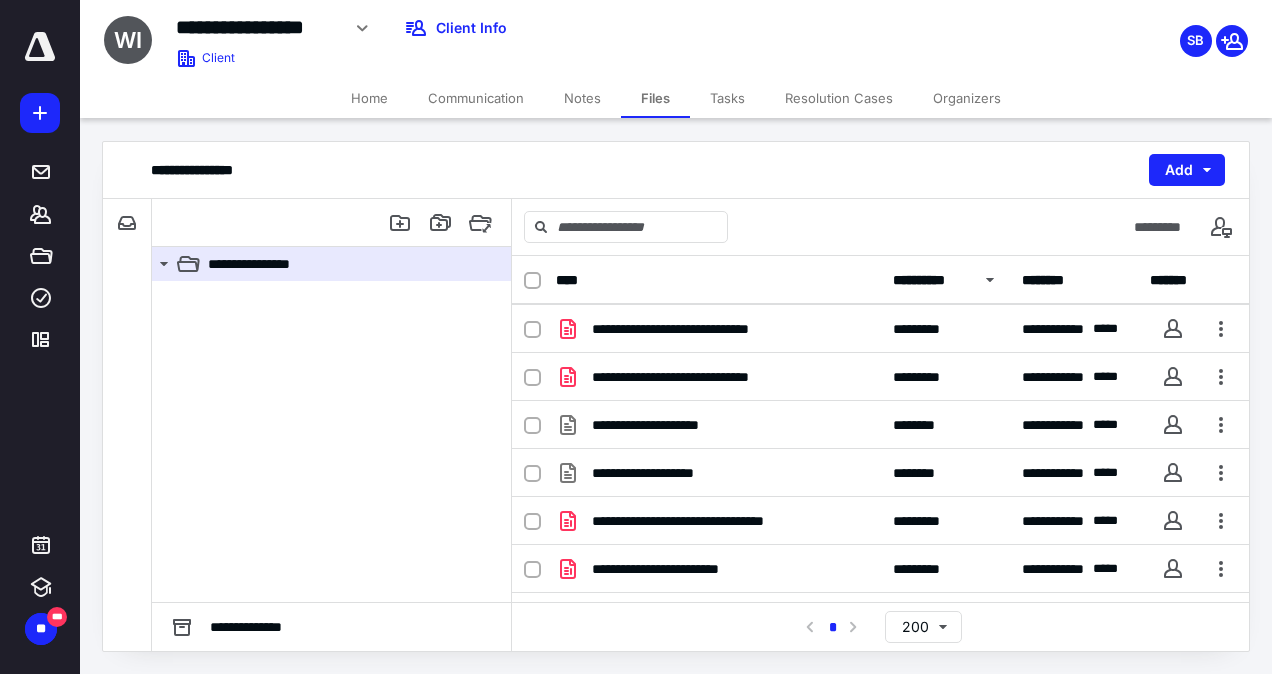 scroll, scrollTop: 240, scrollLeft: 0, axis: vertical 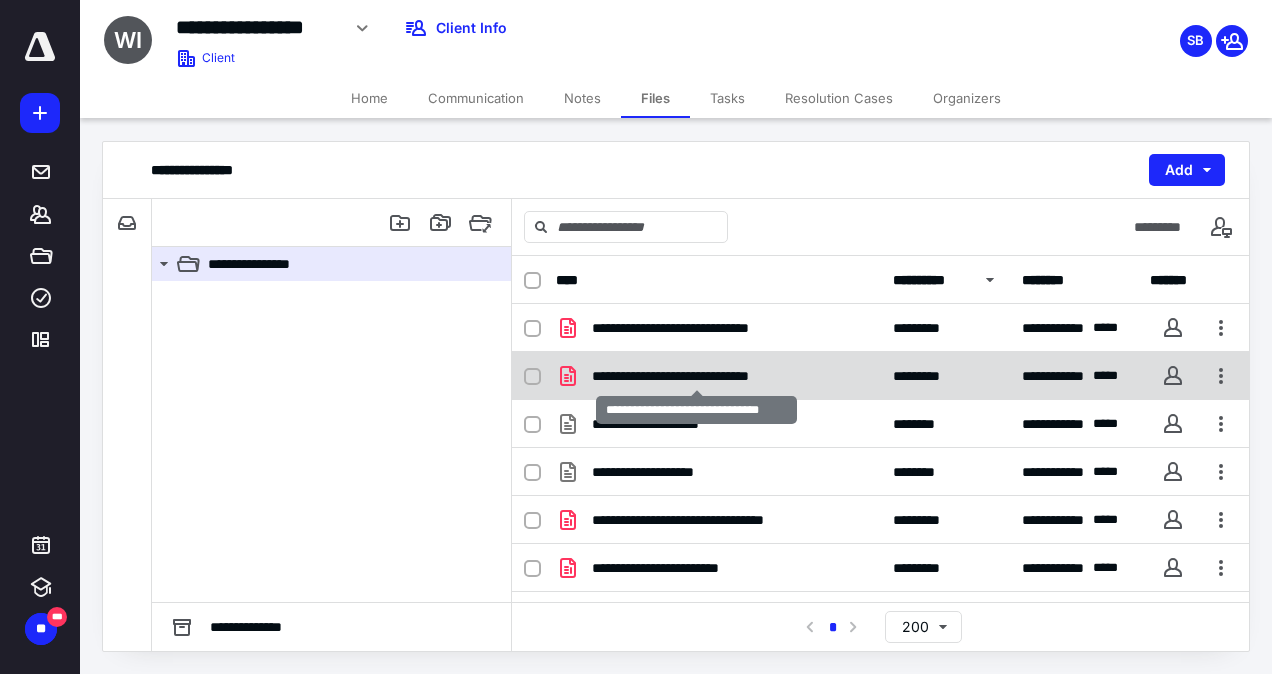 click on "**********" at bounding box center (696, 376) 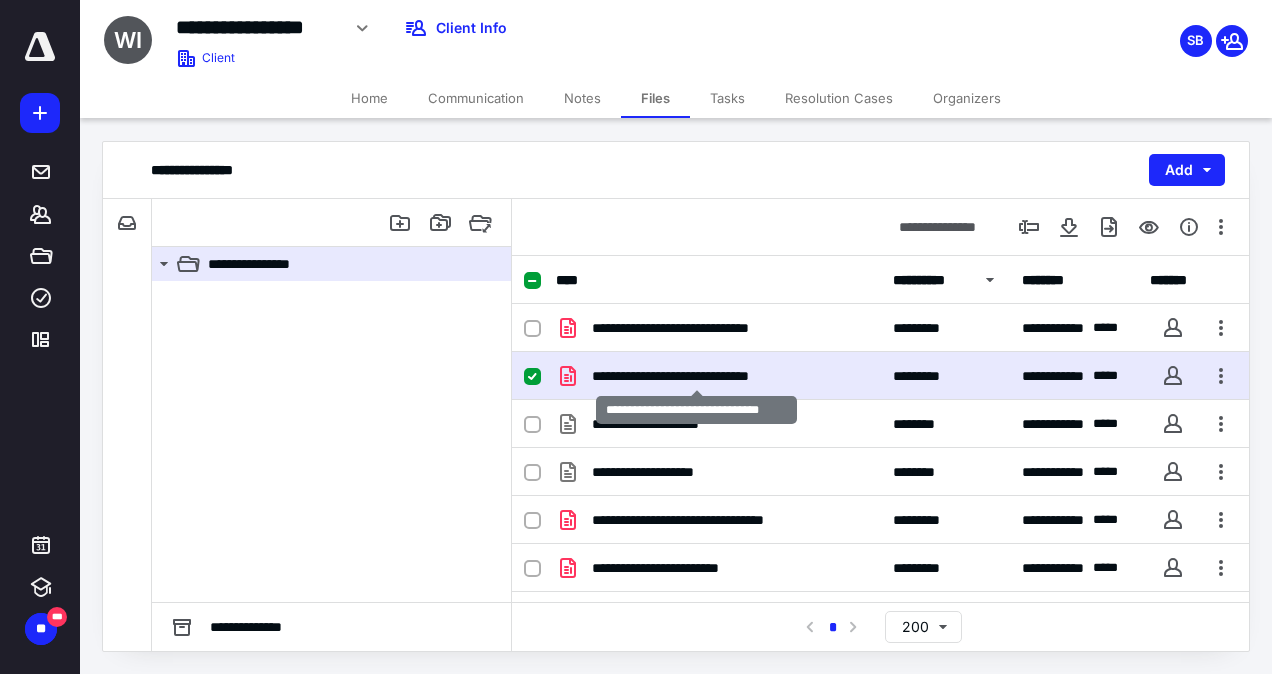 click on "**********" at bounding box center (696, 376) 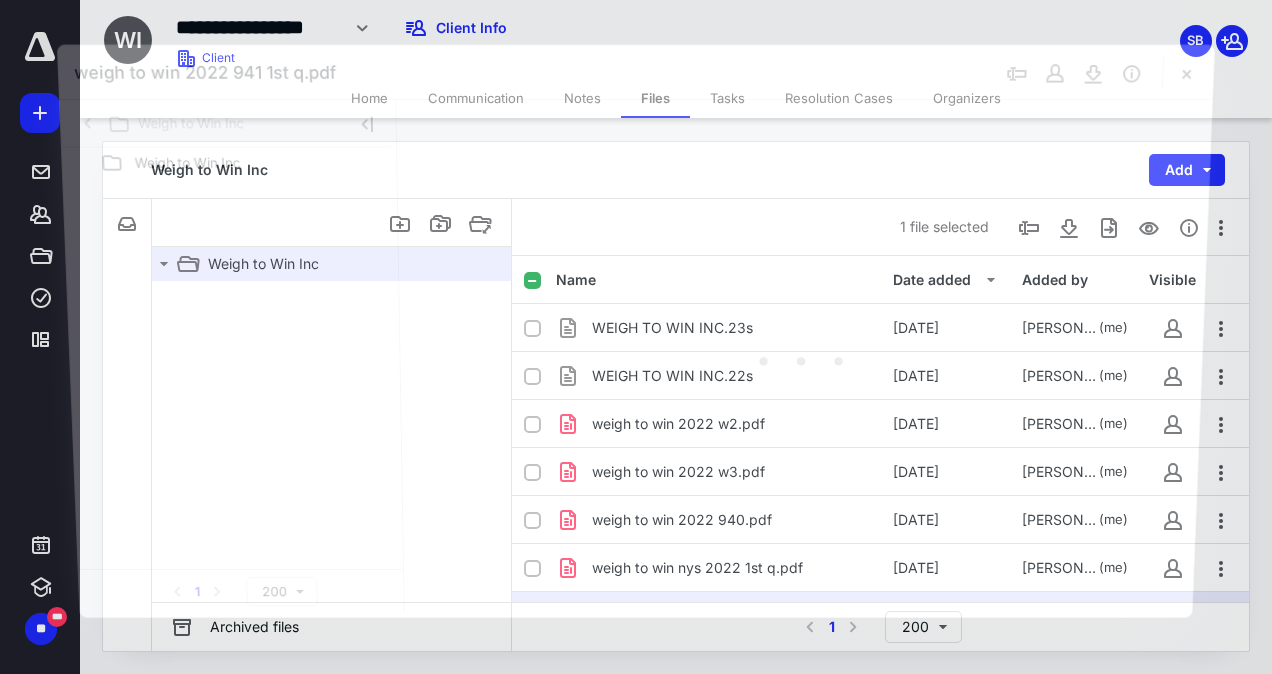 scroll, scrollTop: 240, scrollLeft: 0, axis: vertical 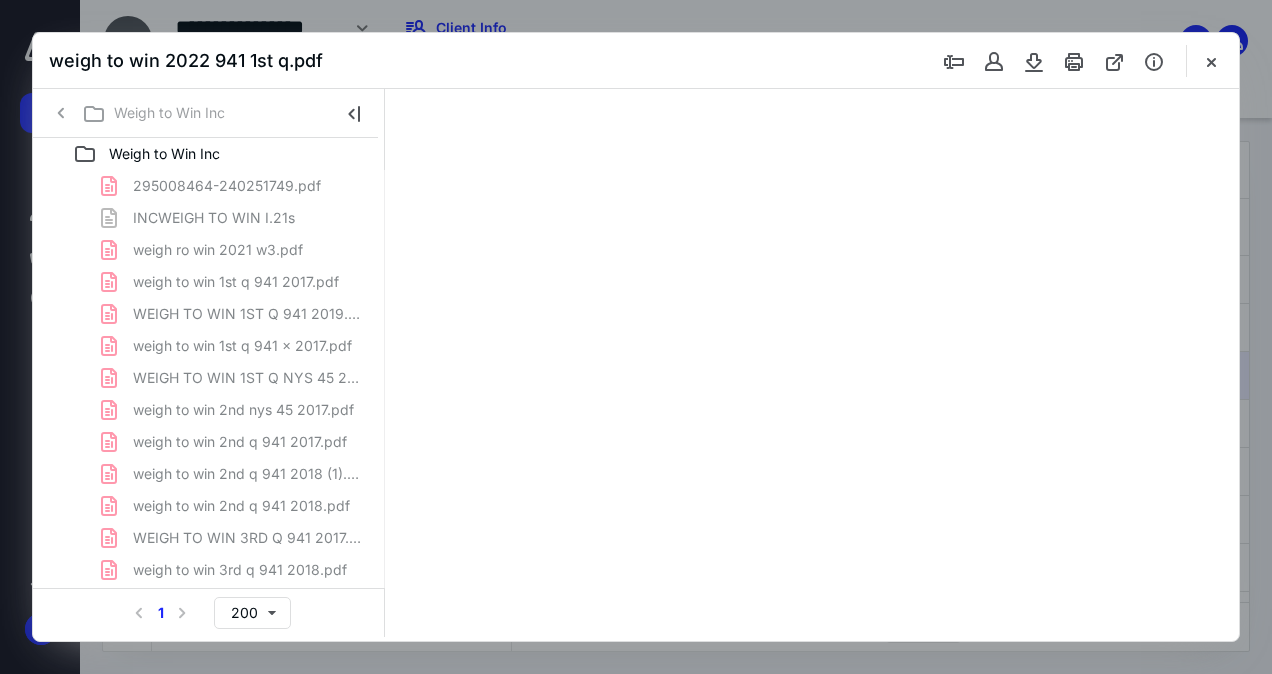 type on "62" 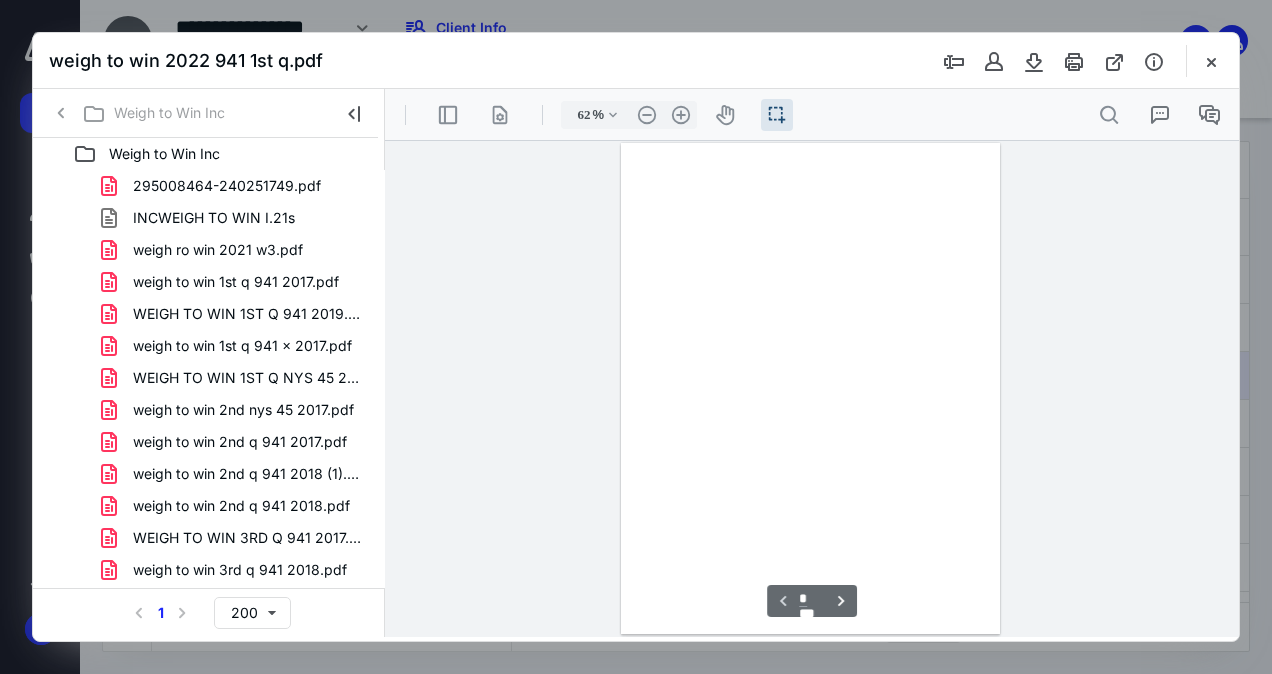 scroll, scrollTop: 54, scrollLeft: 0, axis: vertical 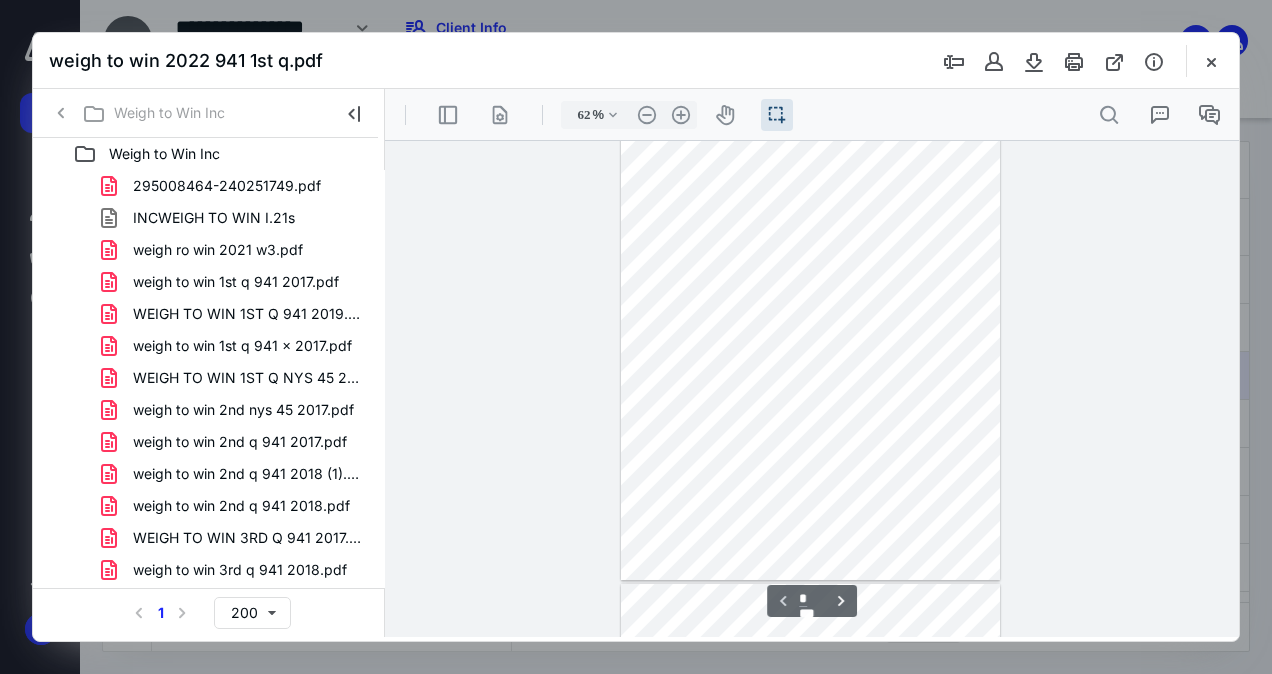 click 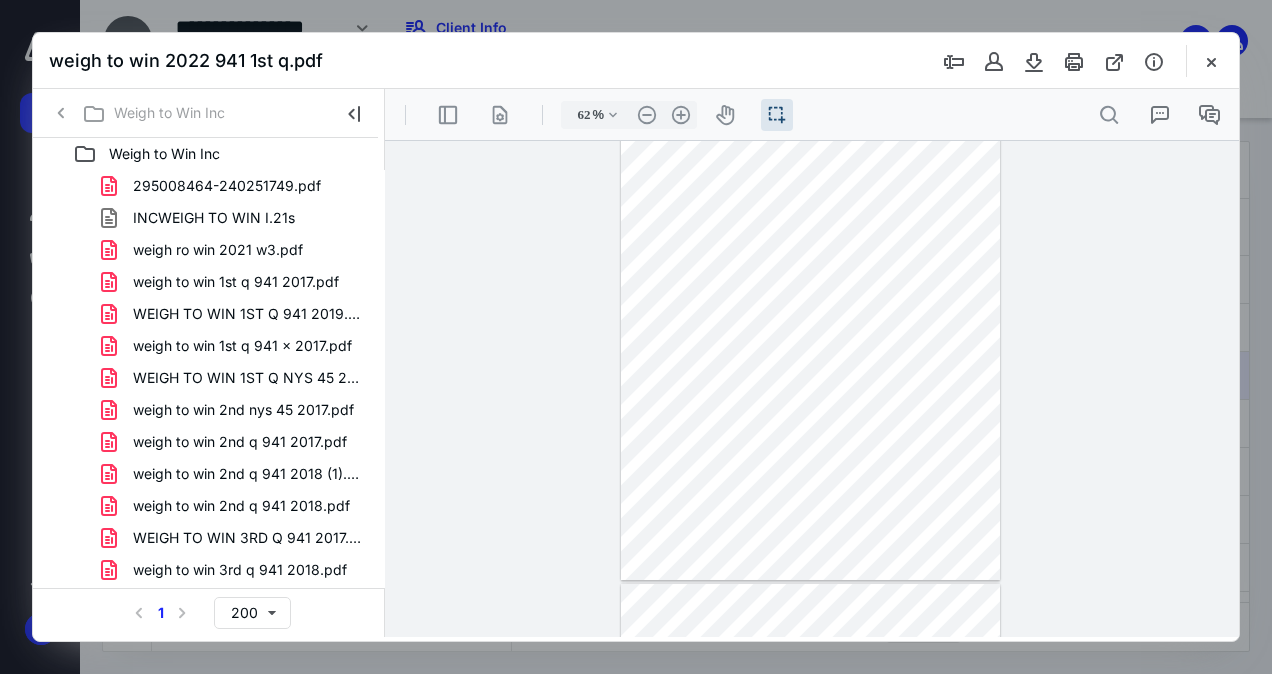 click 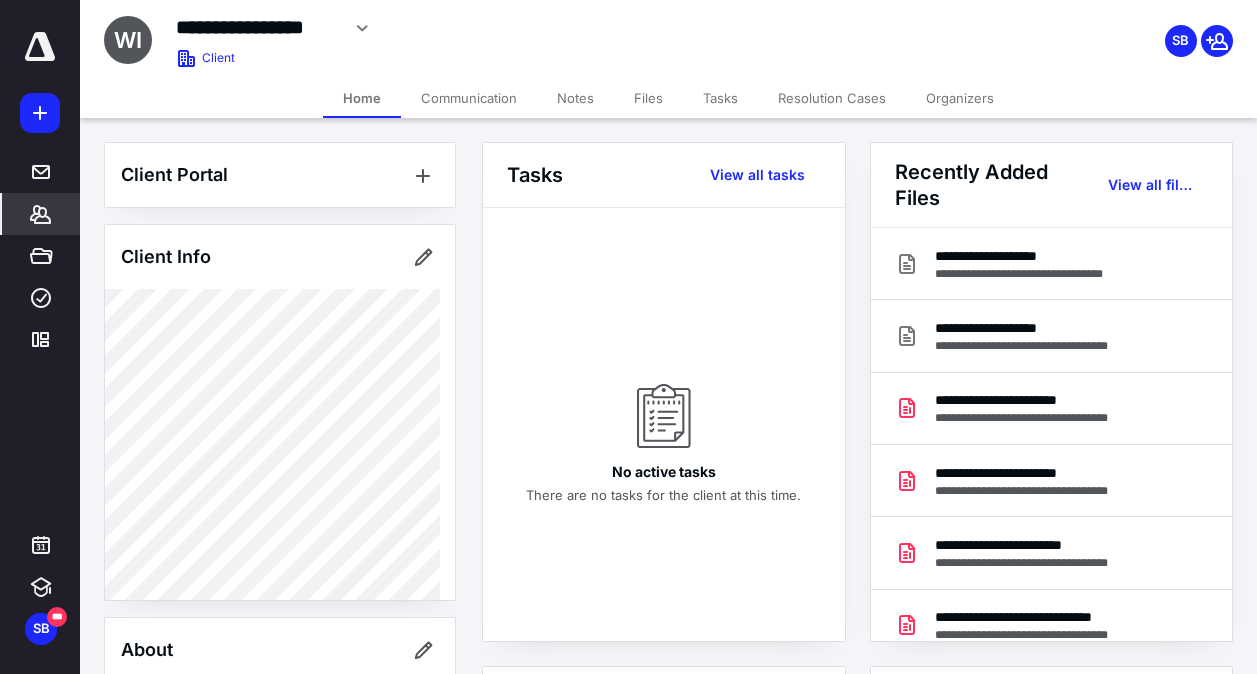 click on "Files" at bounding box center (648, 98) 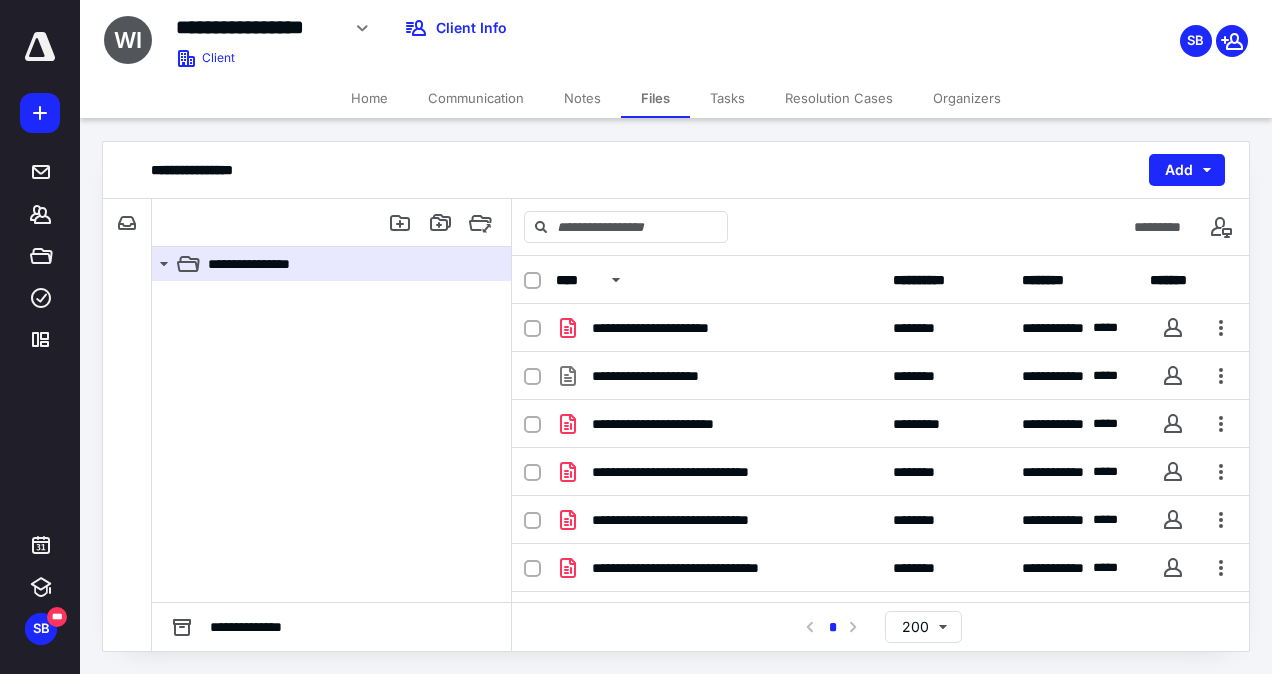 click on "Files" at bounding box center (655, 98) 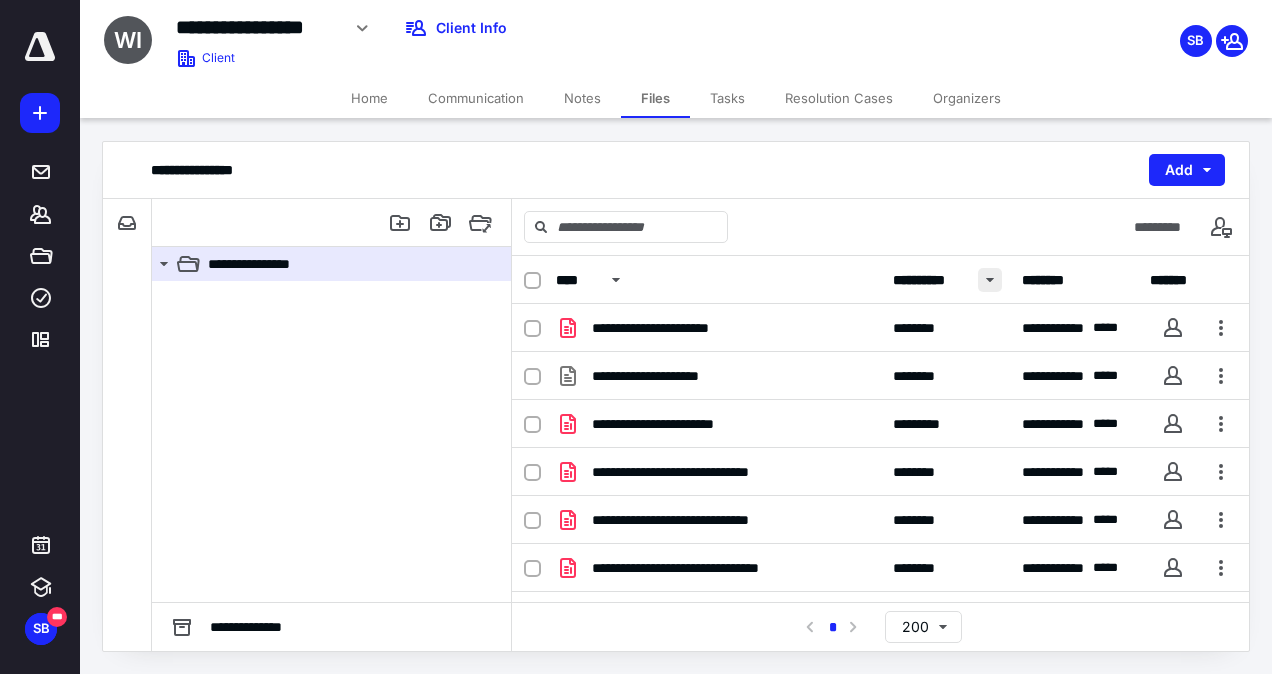 click at bounding box center [990, 280] 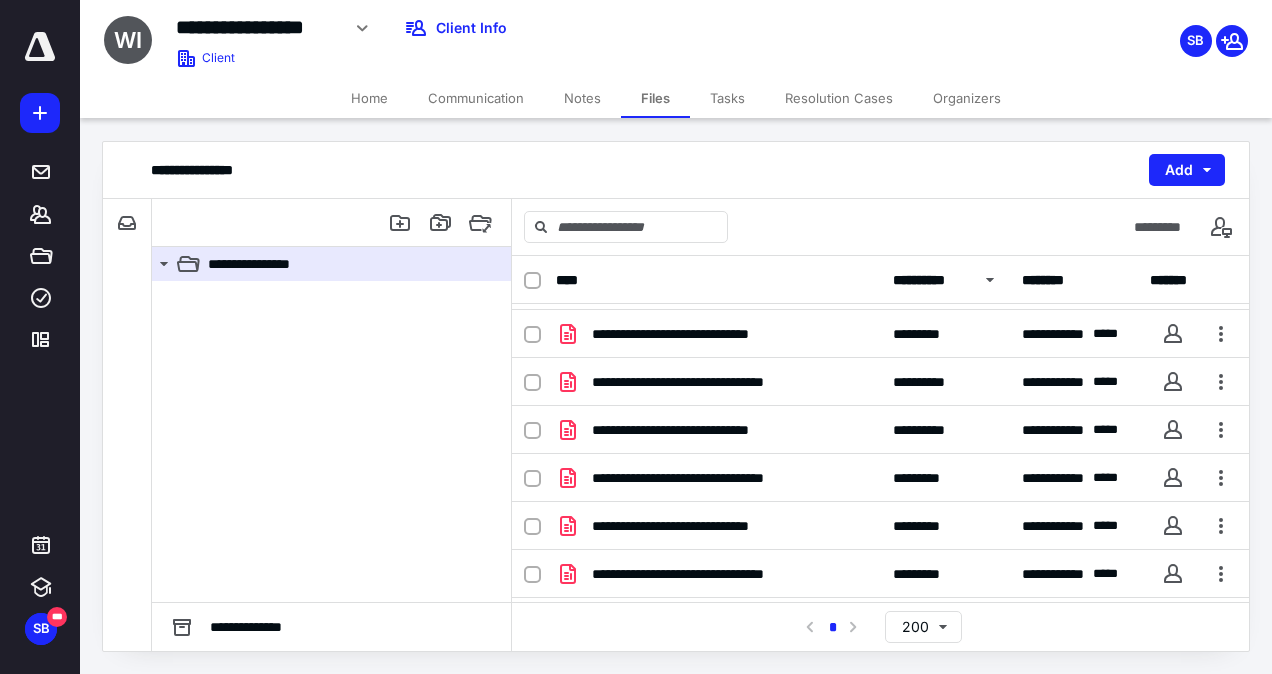 scroll, scrollTop: 626, scrollLeft: 0, axis: vertical 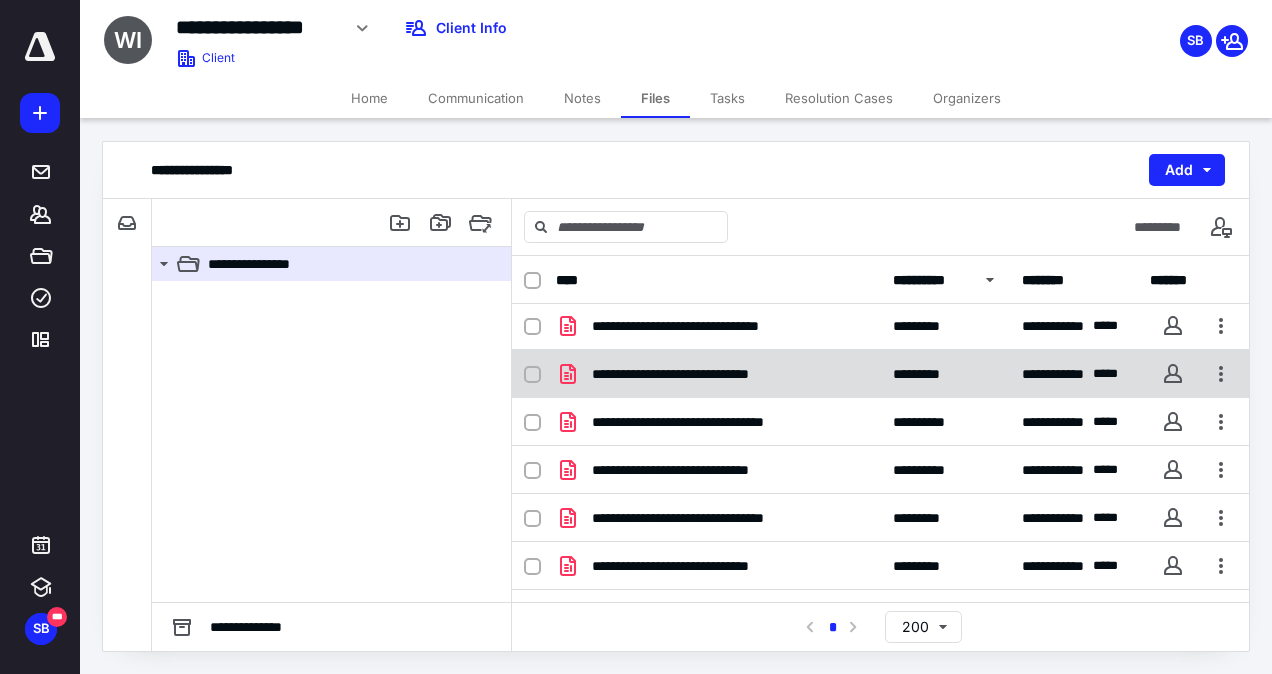click on "**********" at bounding box center [695, 374] 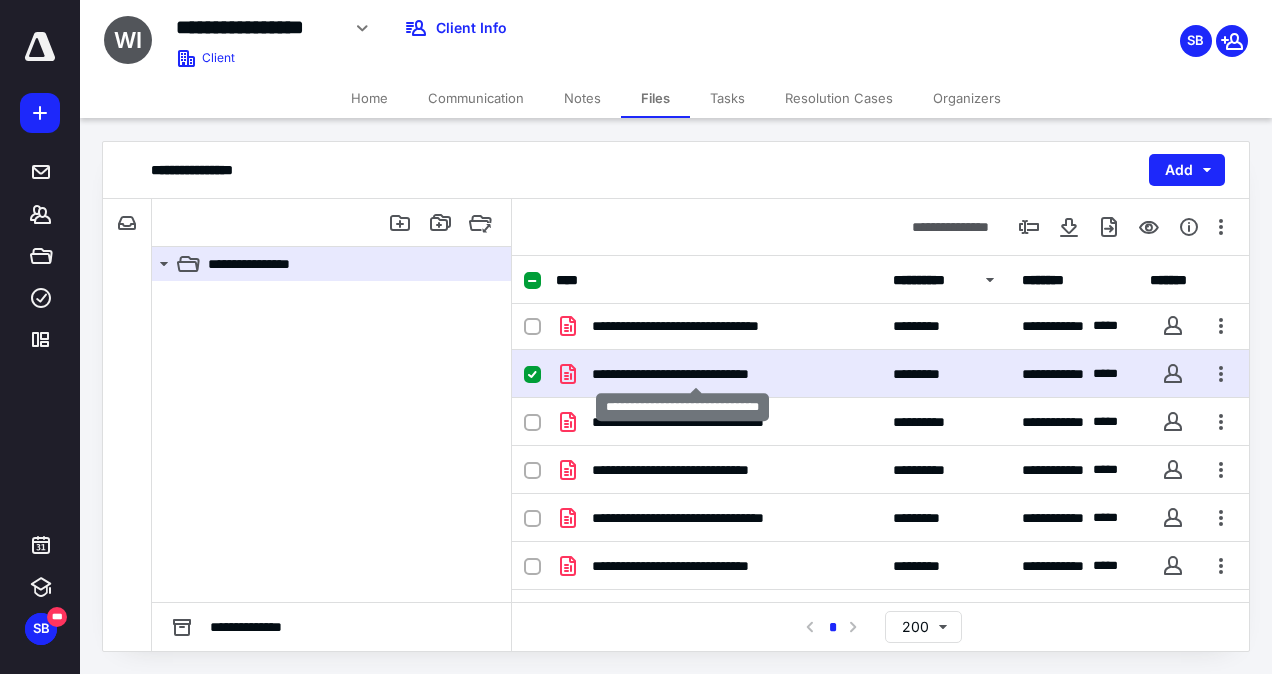 checkbox on "true" 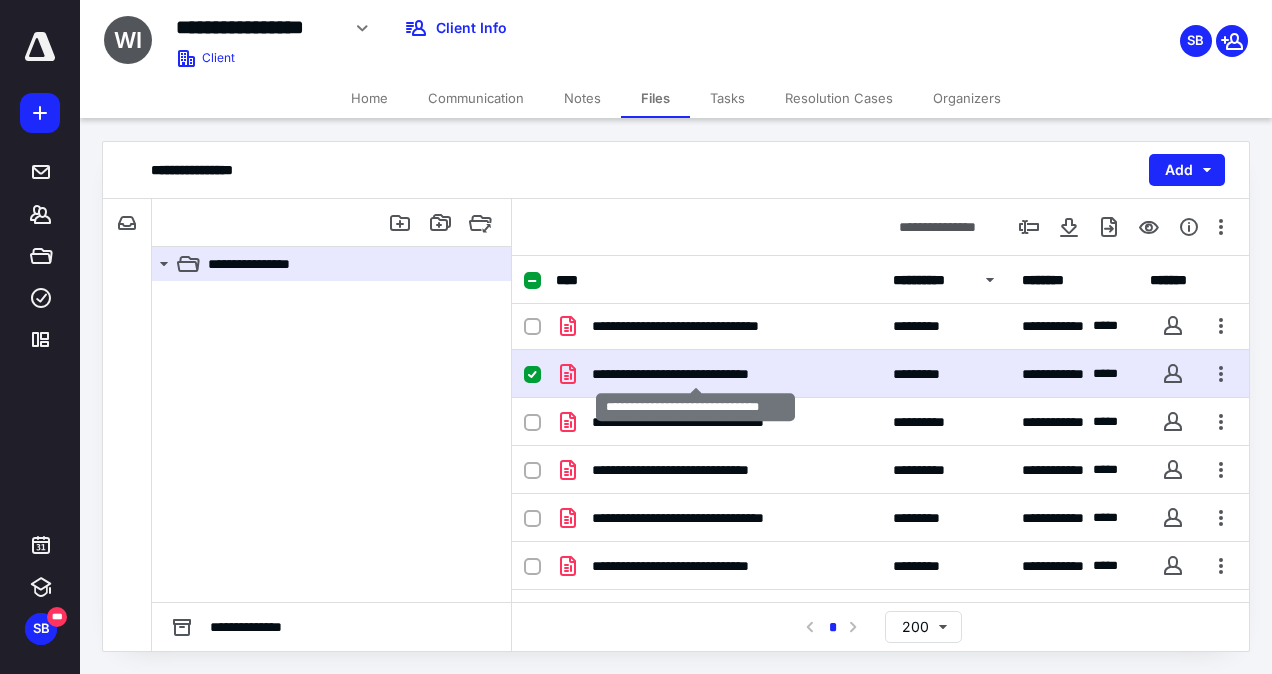 click on "**********" at bounding box center [695, 374] 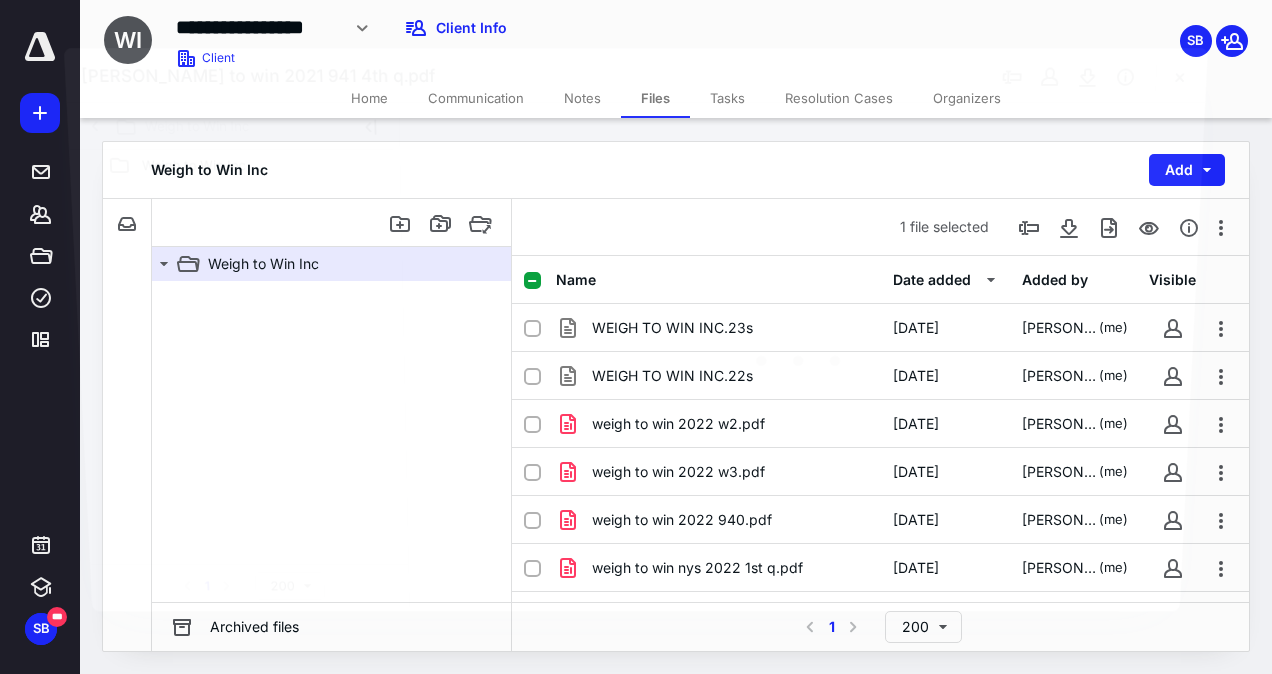scroll, scrollTop: 626, scrollLeft: 0, axis: vertical 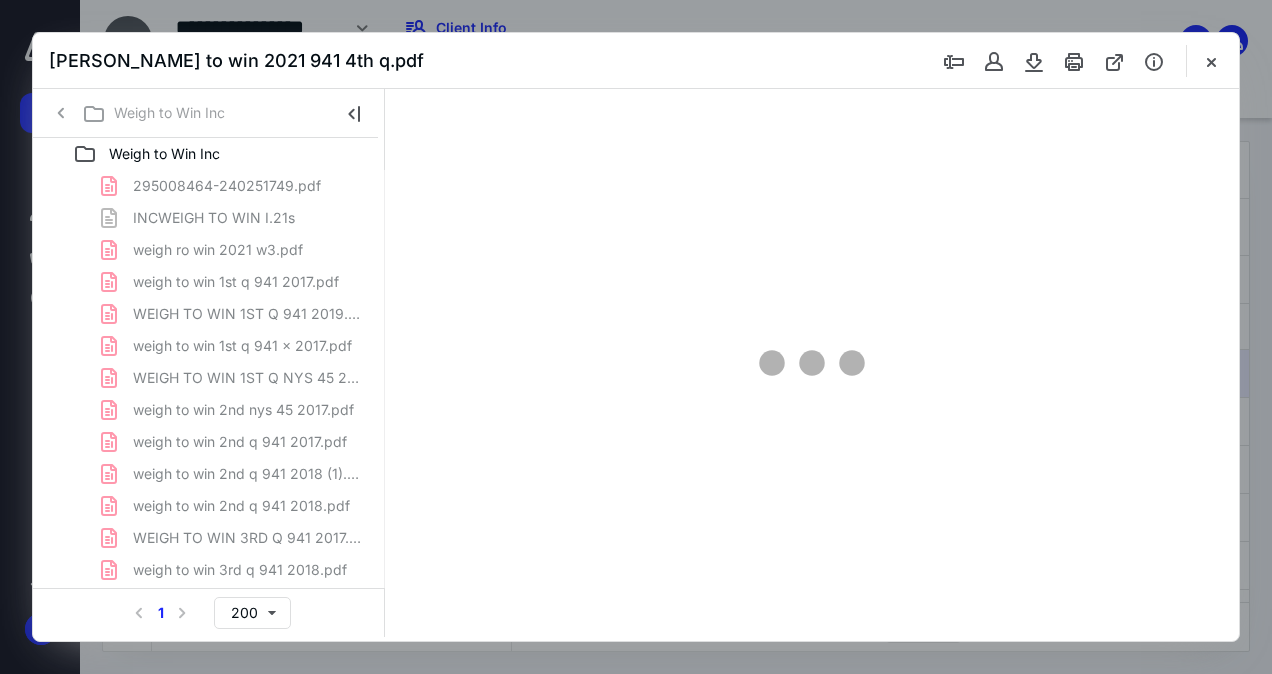 type on "62" 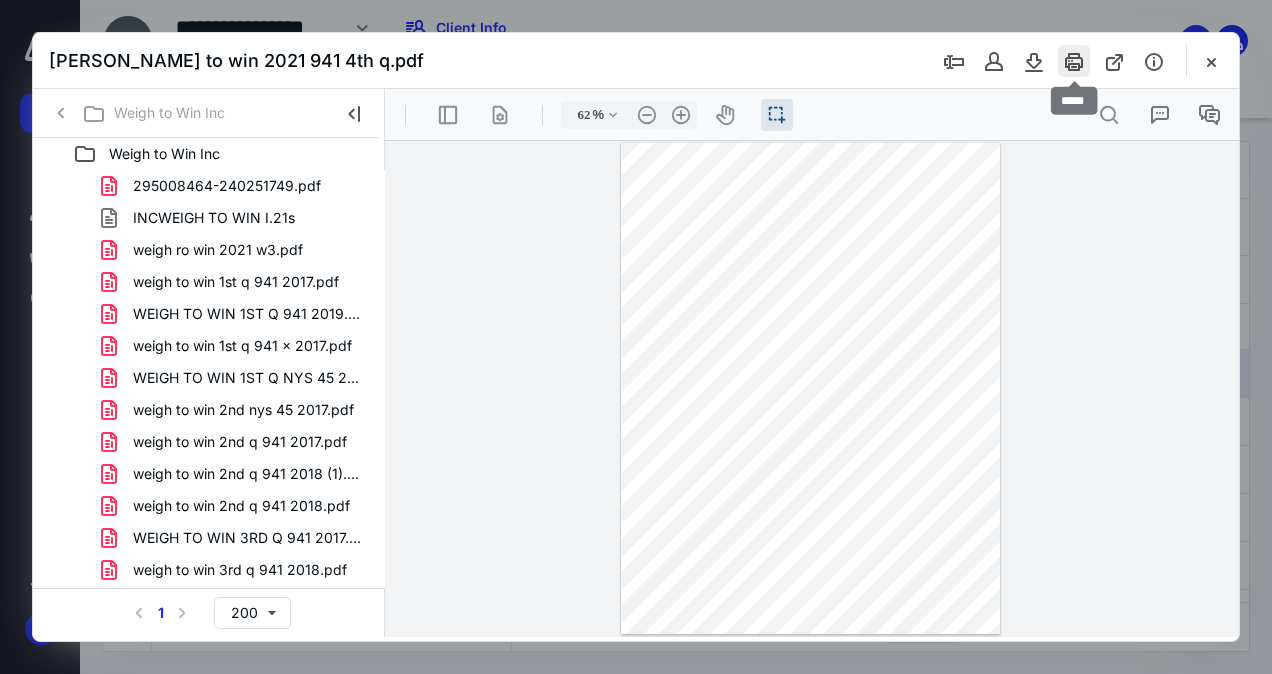 click at bounding box center (1074, 61) 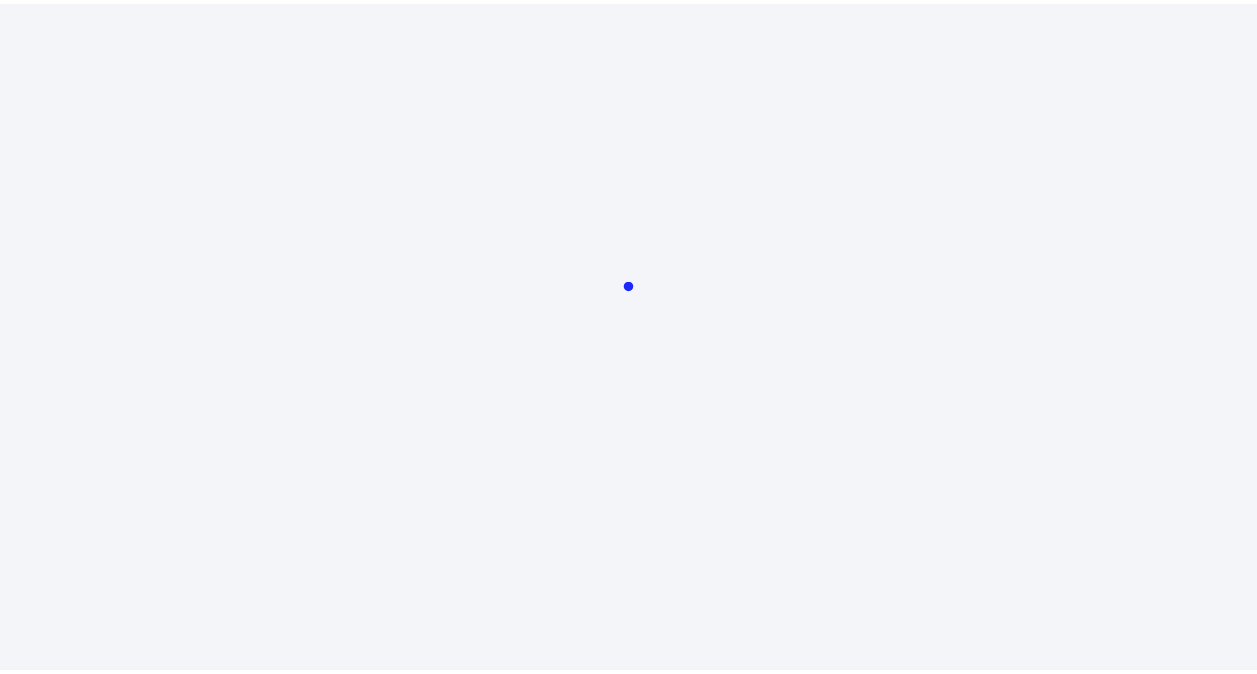 scroll, scrollTop: 0, scrollLeft: 0, axis: both 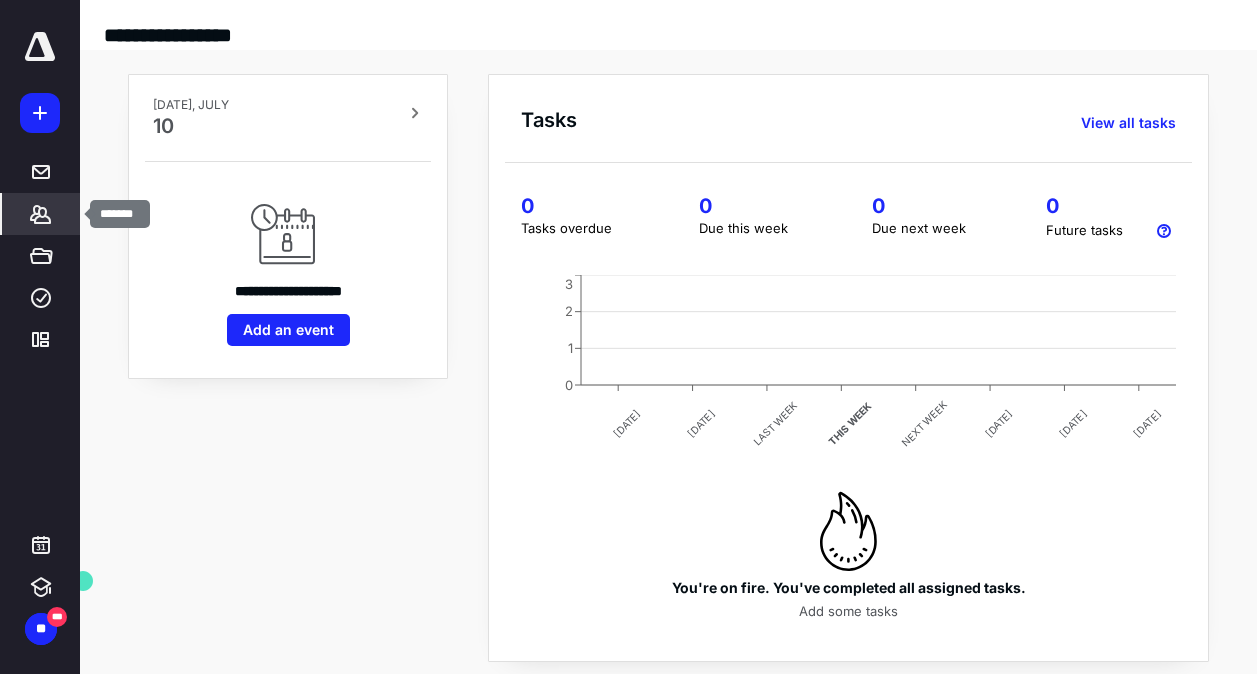 click 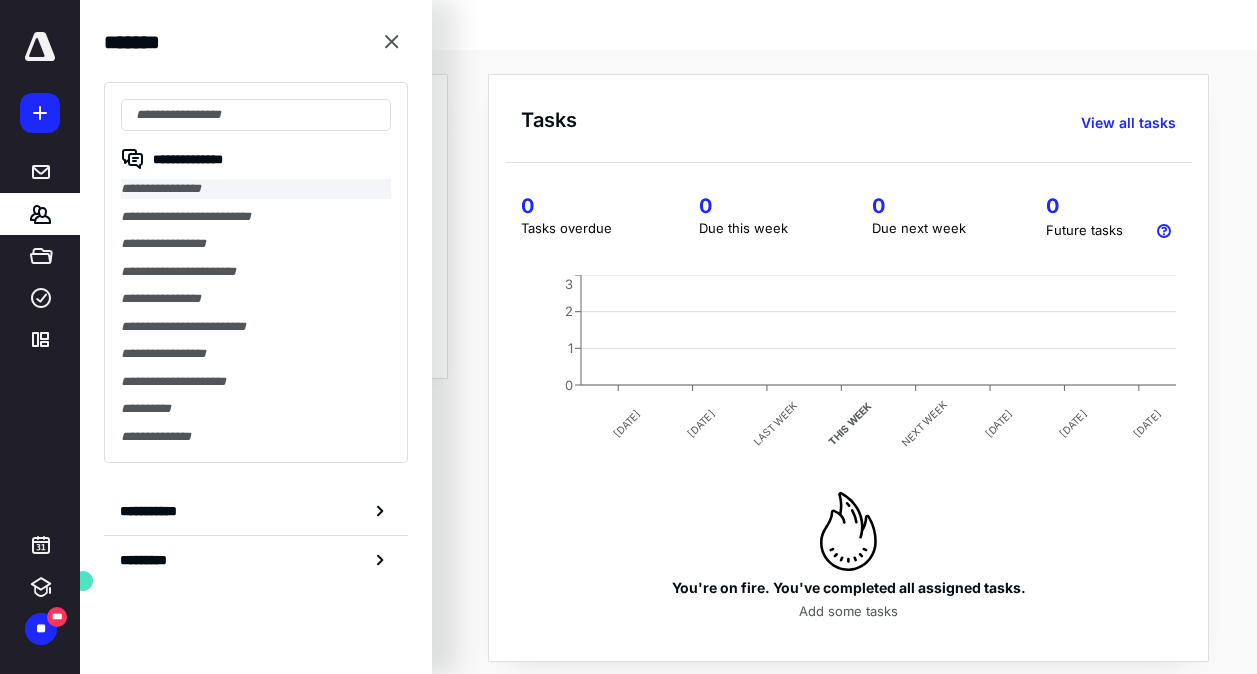 click on "**********" at bounding box center (256, 189) 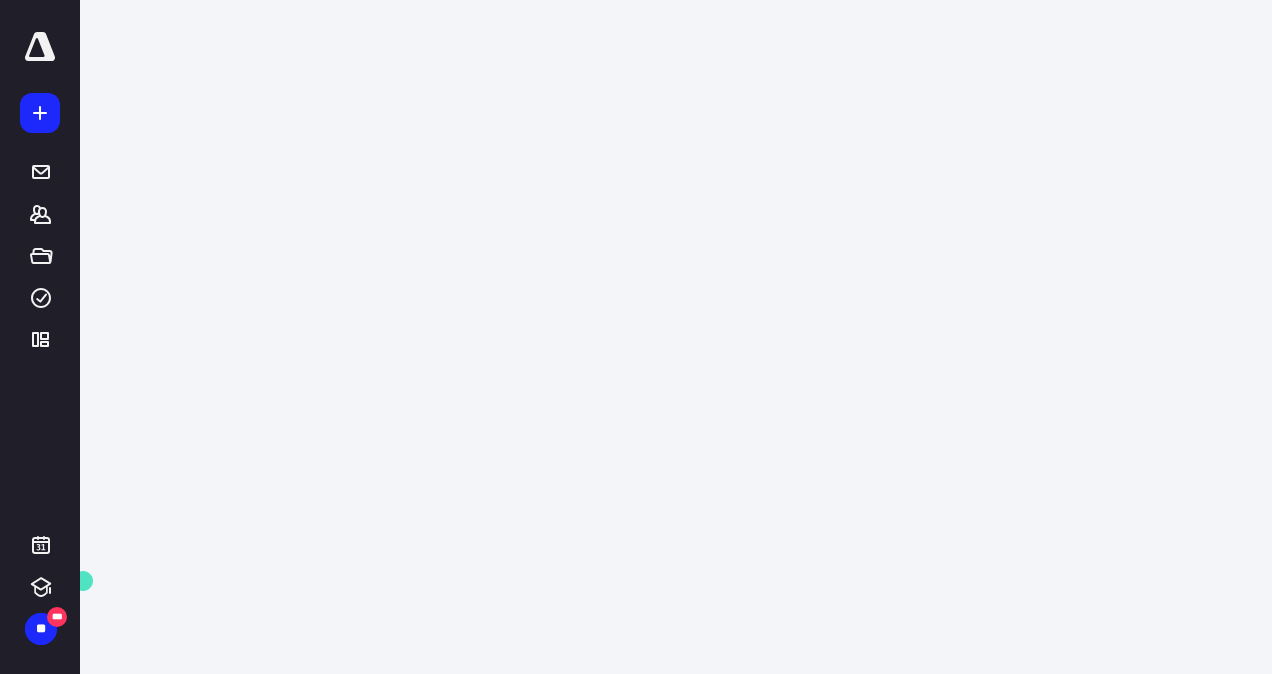 click on "**********" at bounding box center [636, 0] 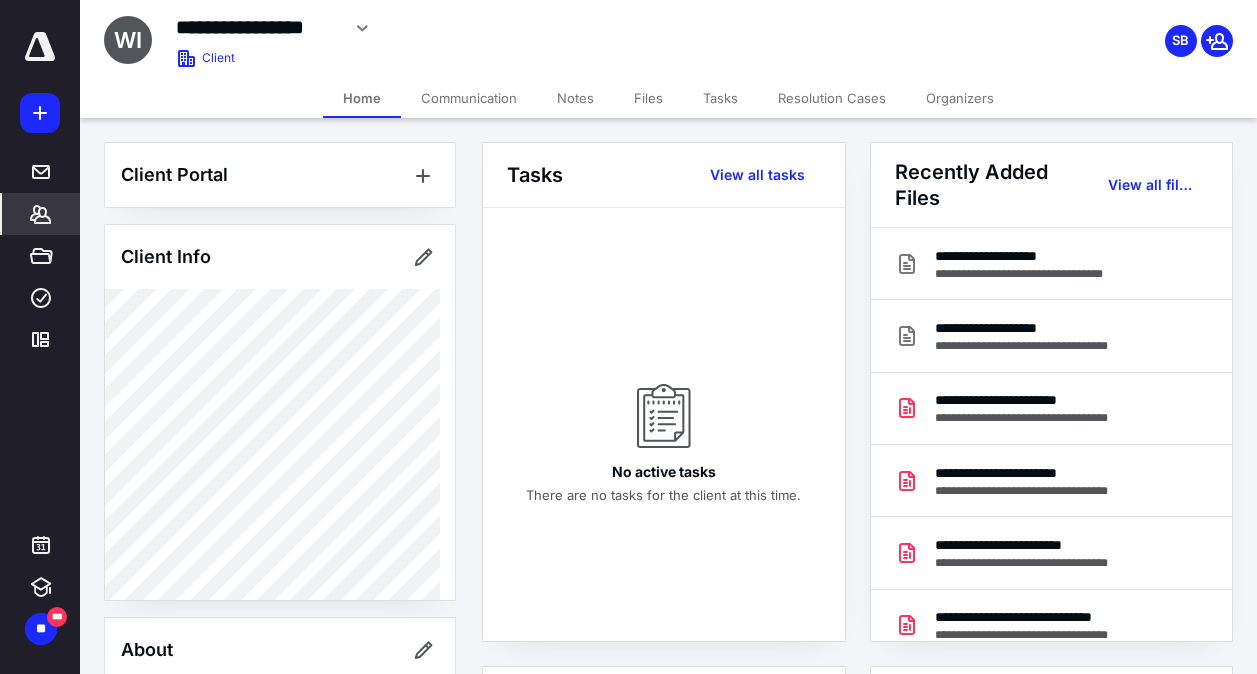 click on "Files" at bounding box center [648, 98] 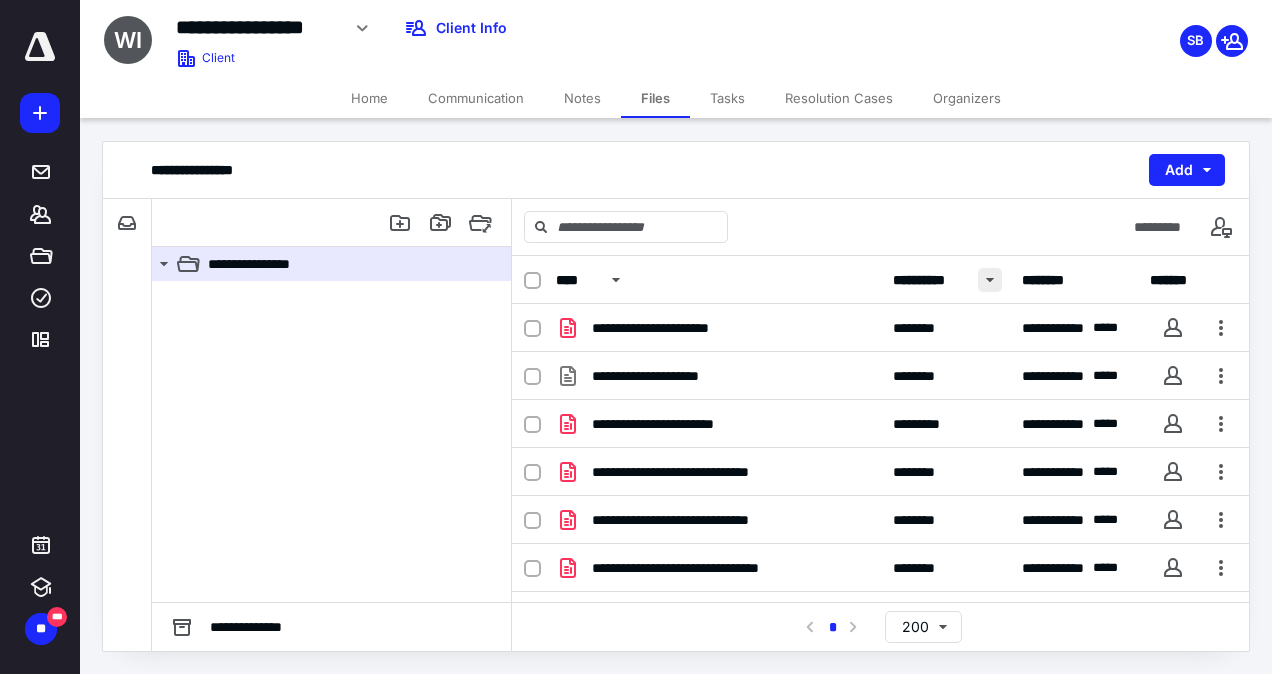 click at bounding box center [990, 280] 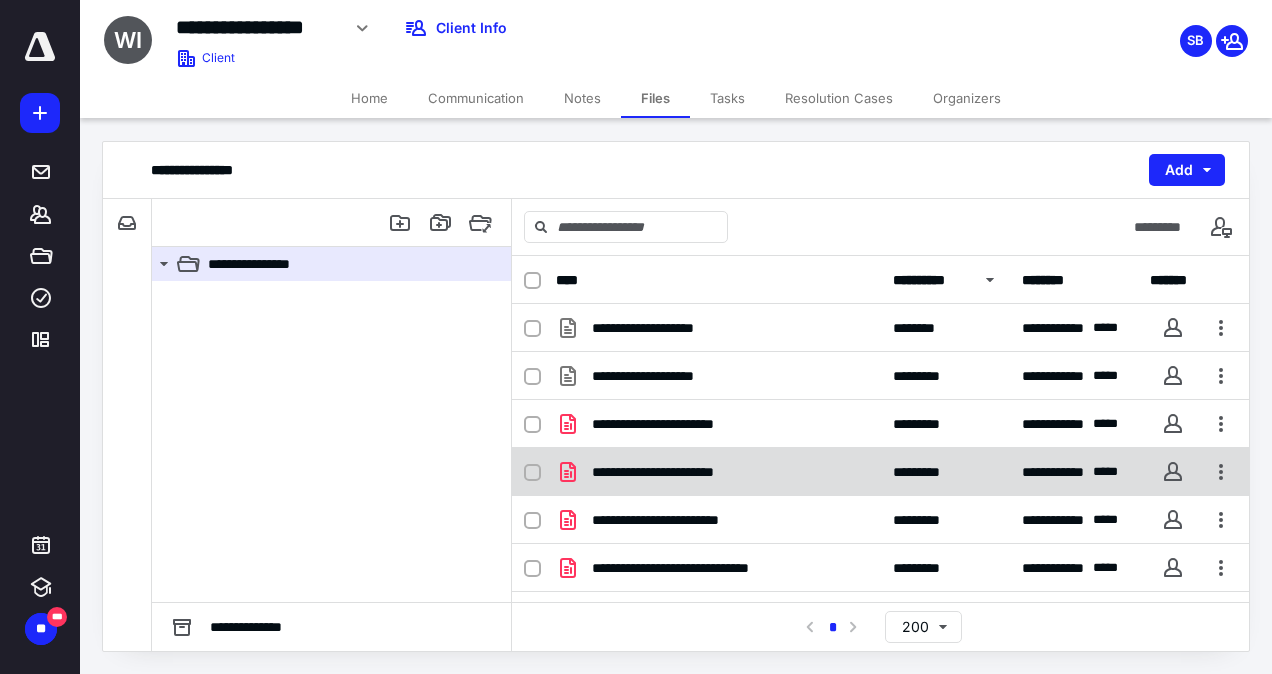 click at bounding box center [1172, 472] 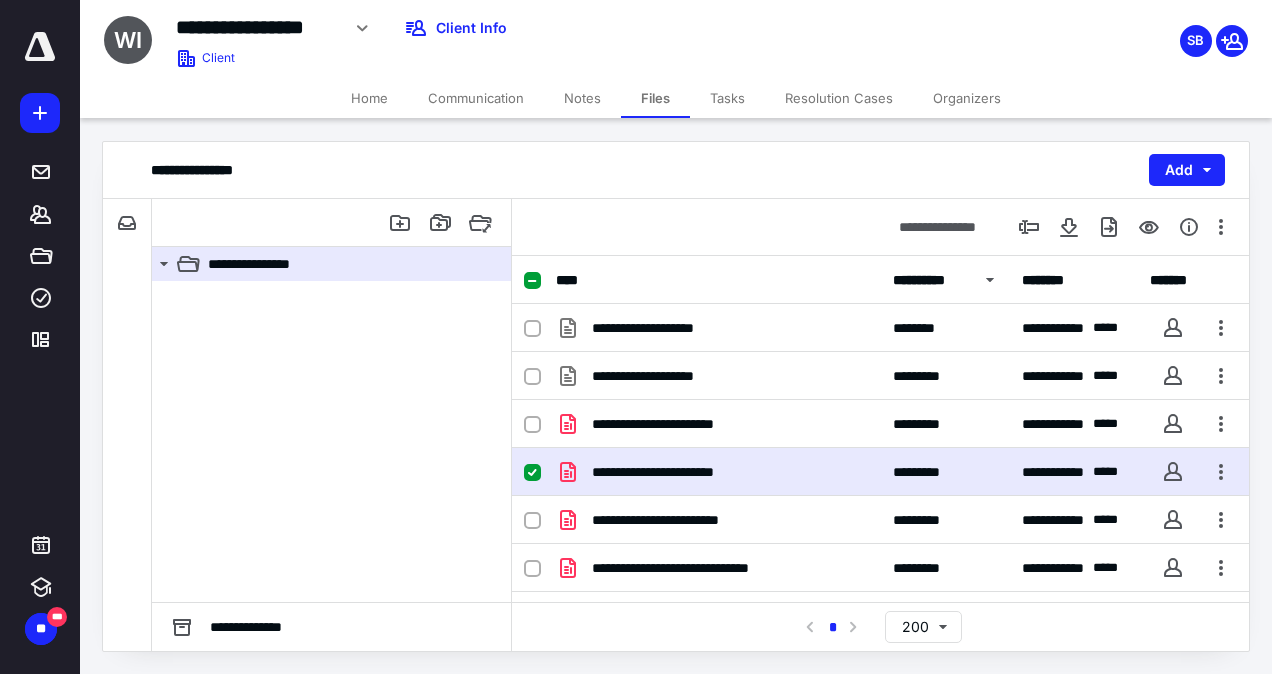 click at bounding box center [1172, 472] 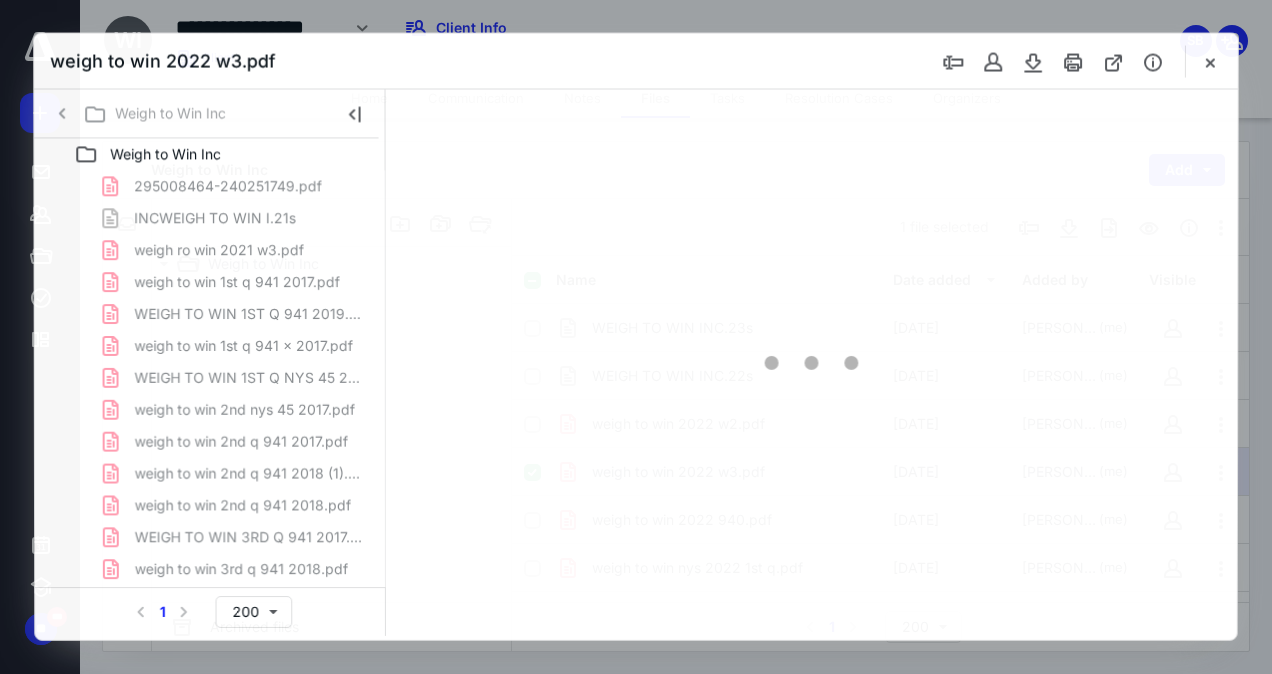 scroll, scrollTop: 0, scrollLeft: 0, axis: both 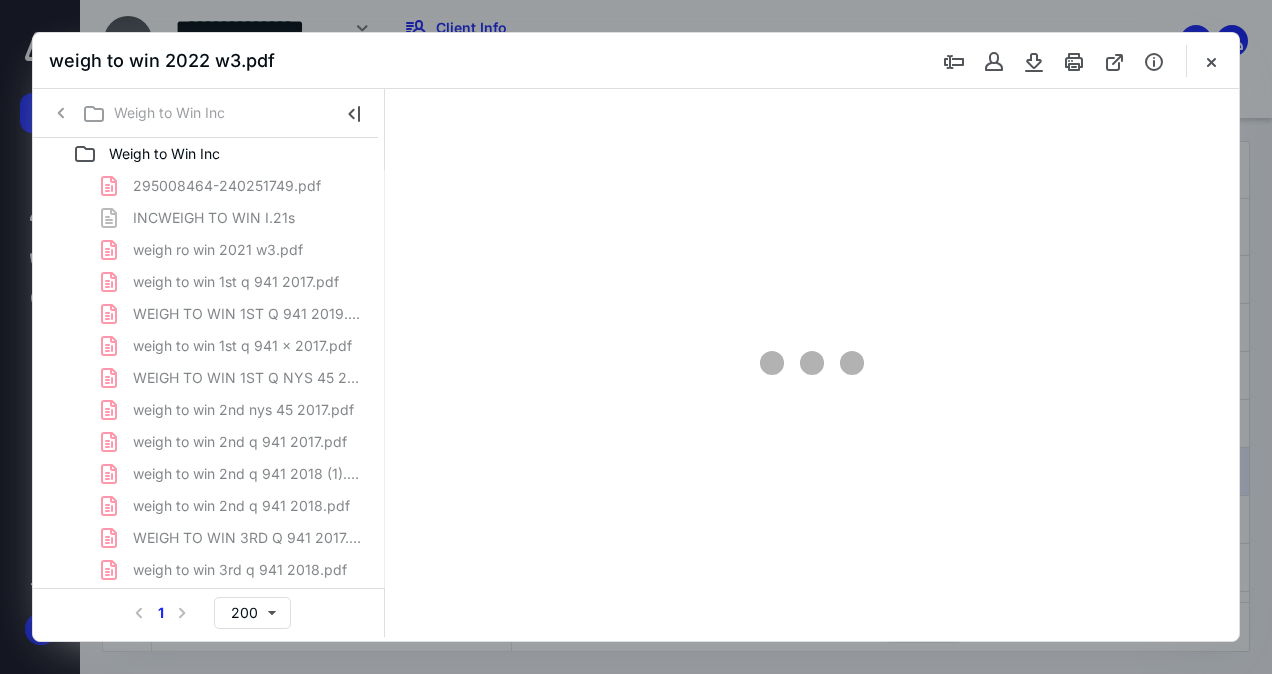type on "62" 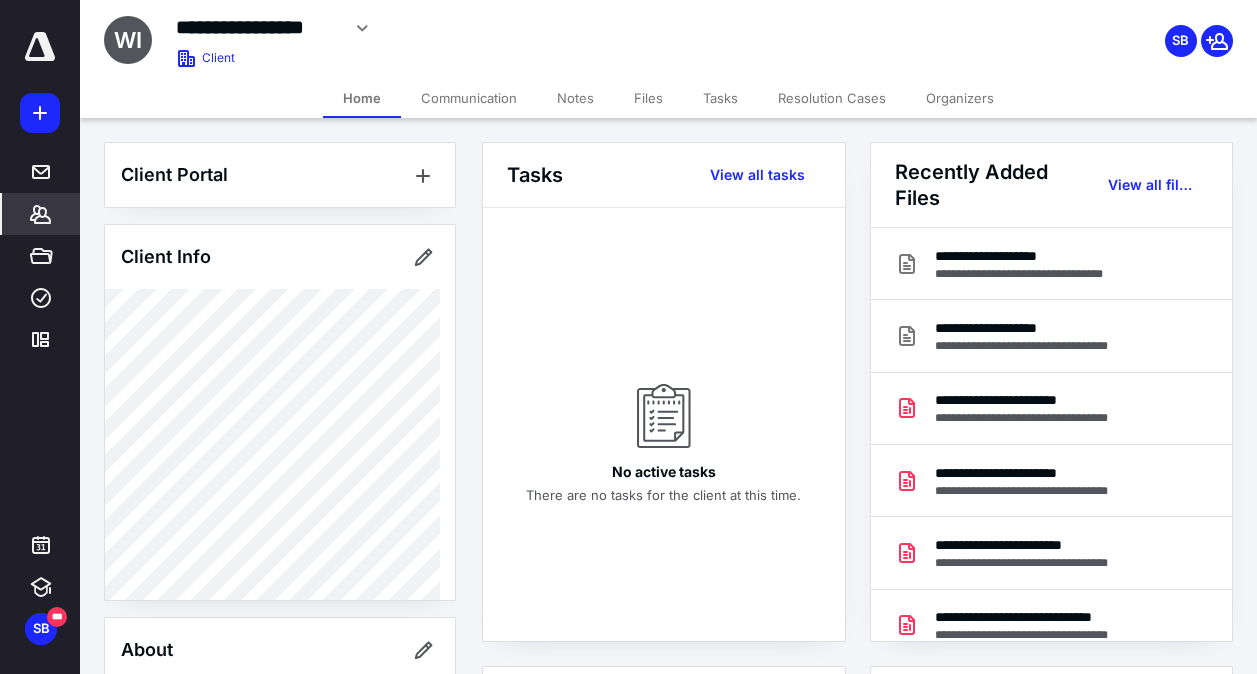 click on "Files" at bounding box center [648, 98] 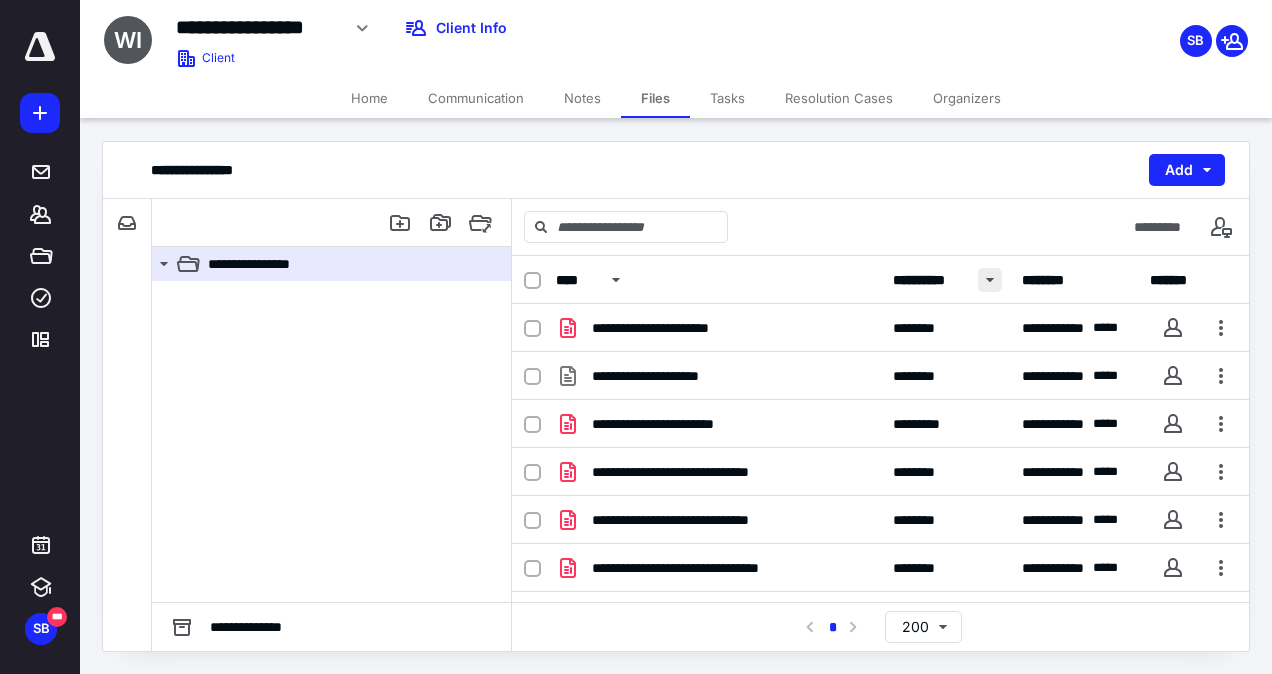 click at bounding box center [990, 280] 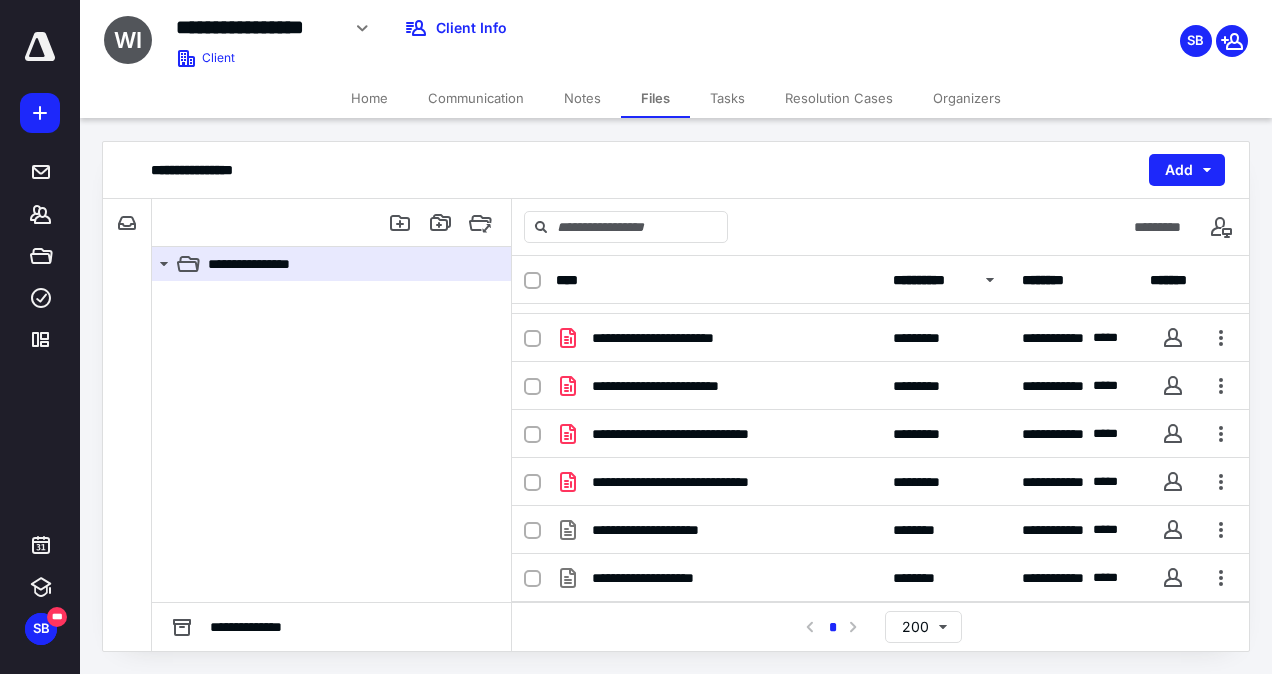 scroll, scrollTop: 160, scrollLeft: 0, axis: vertical 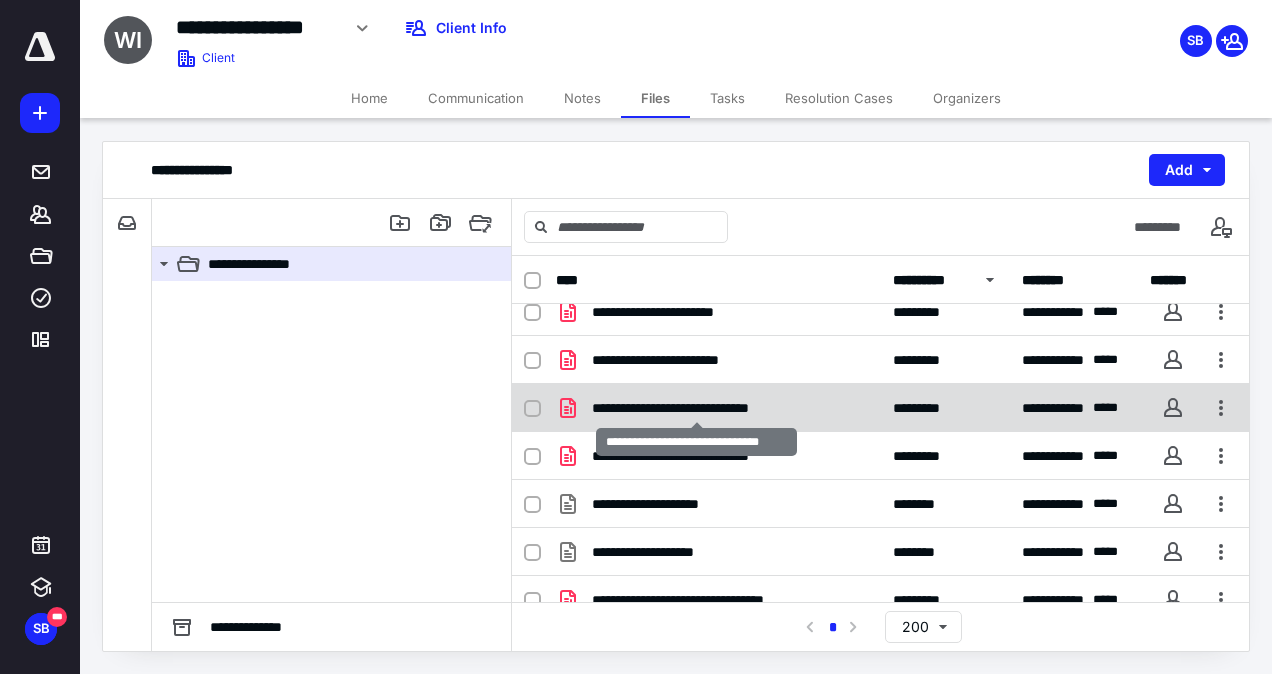 click on "**********" at bounding box center [697, 408] 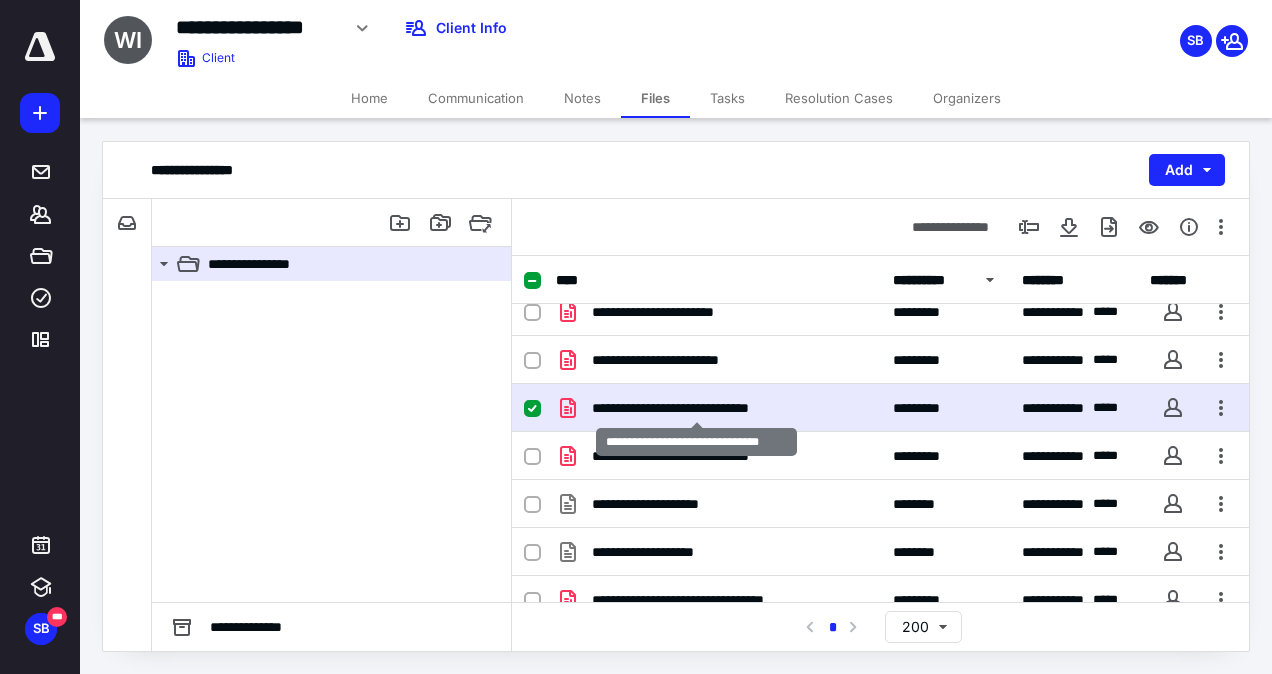 click on "**********" at bounding box center [697, 408] 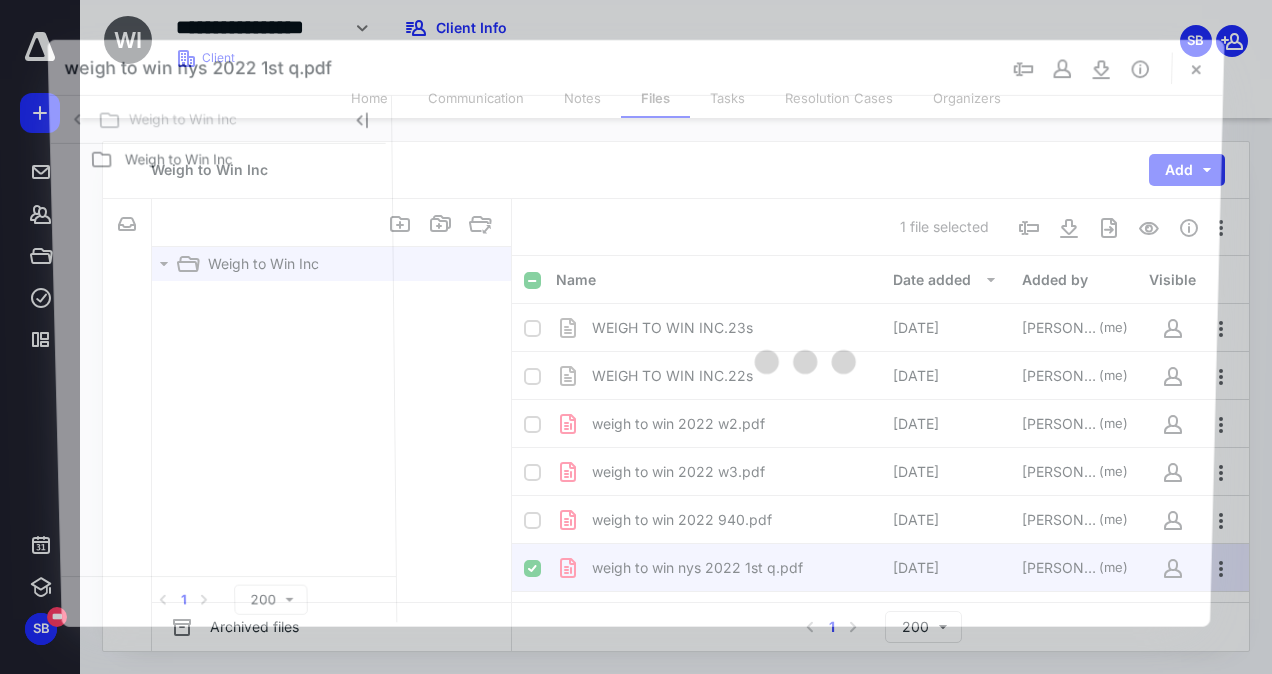 scroll, scrollTop: 160, scrollLeft: 0, axis: vertical 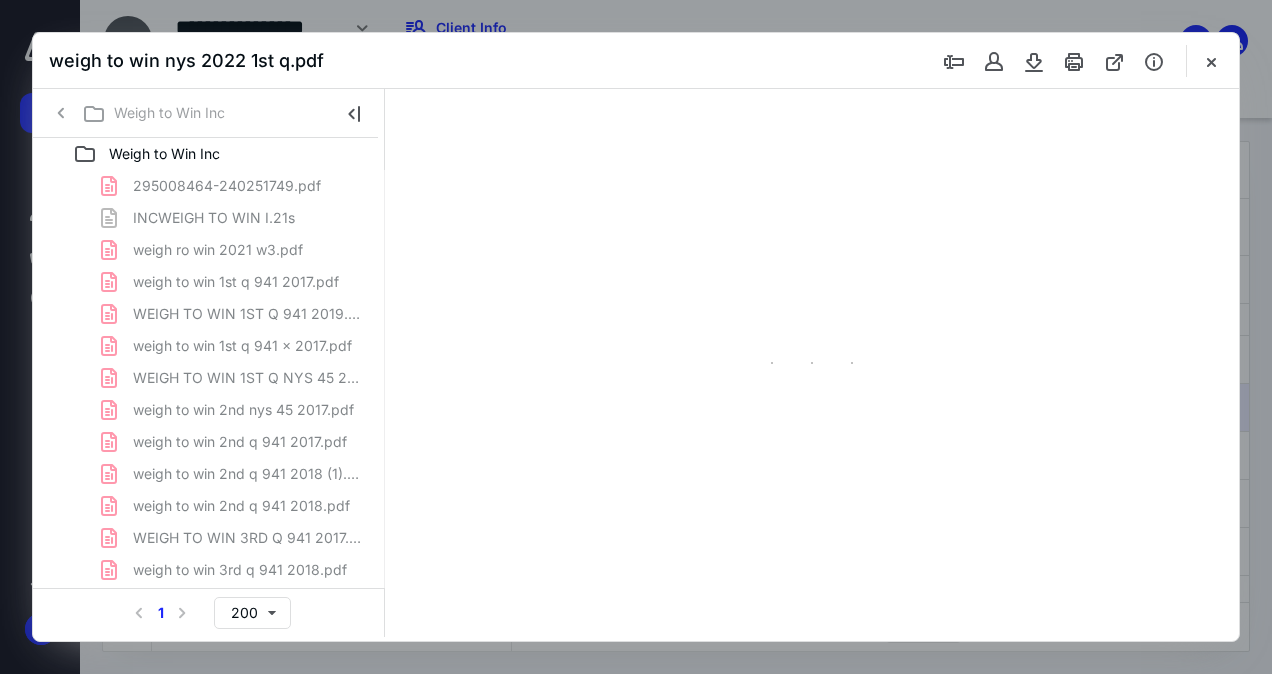 type on "62" 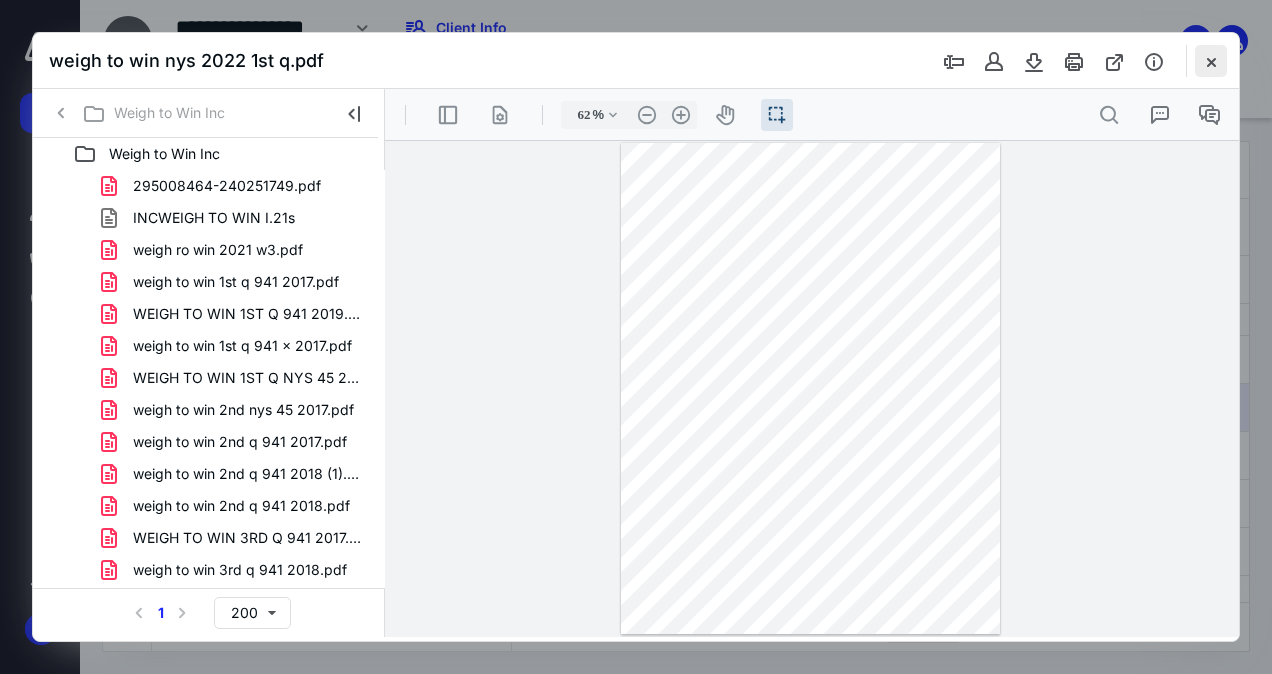 click at bounding box center [1211, 61] 